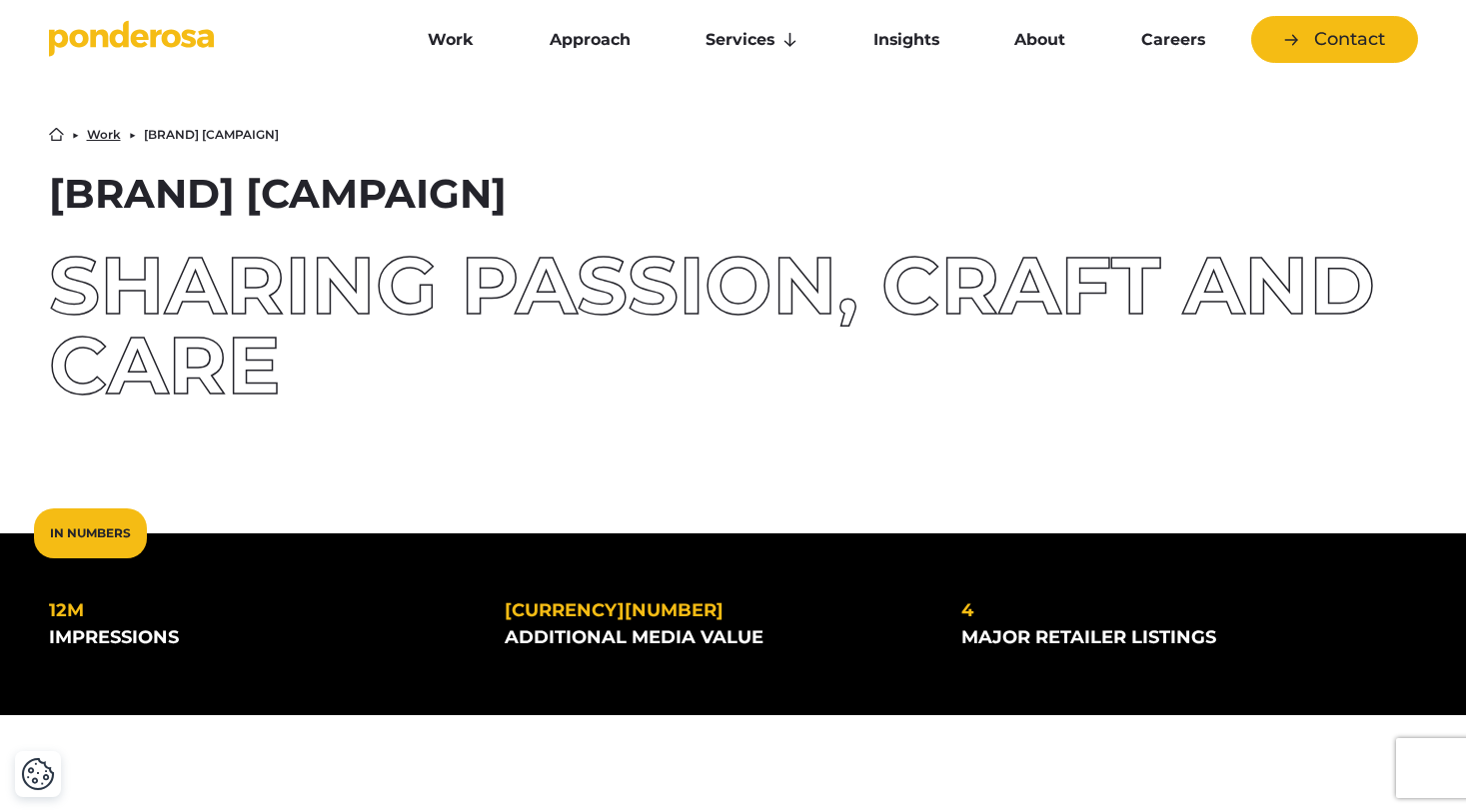 scroll, scrollTop: 754, scrollLeft: 0, axis: vertical 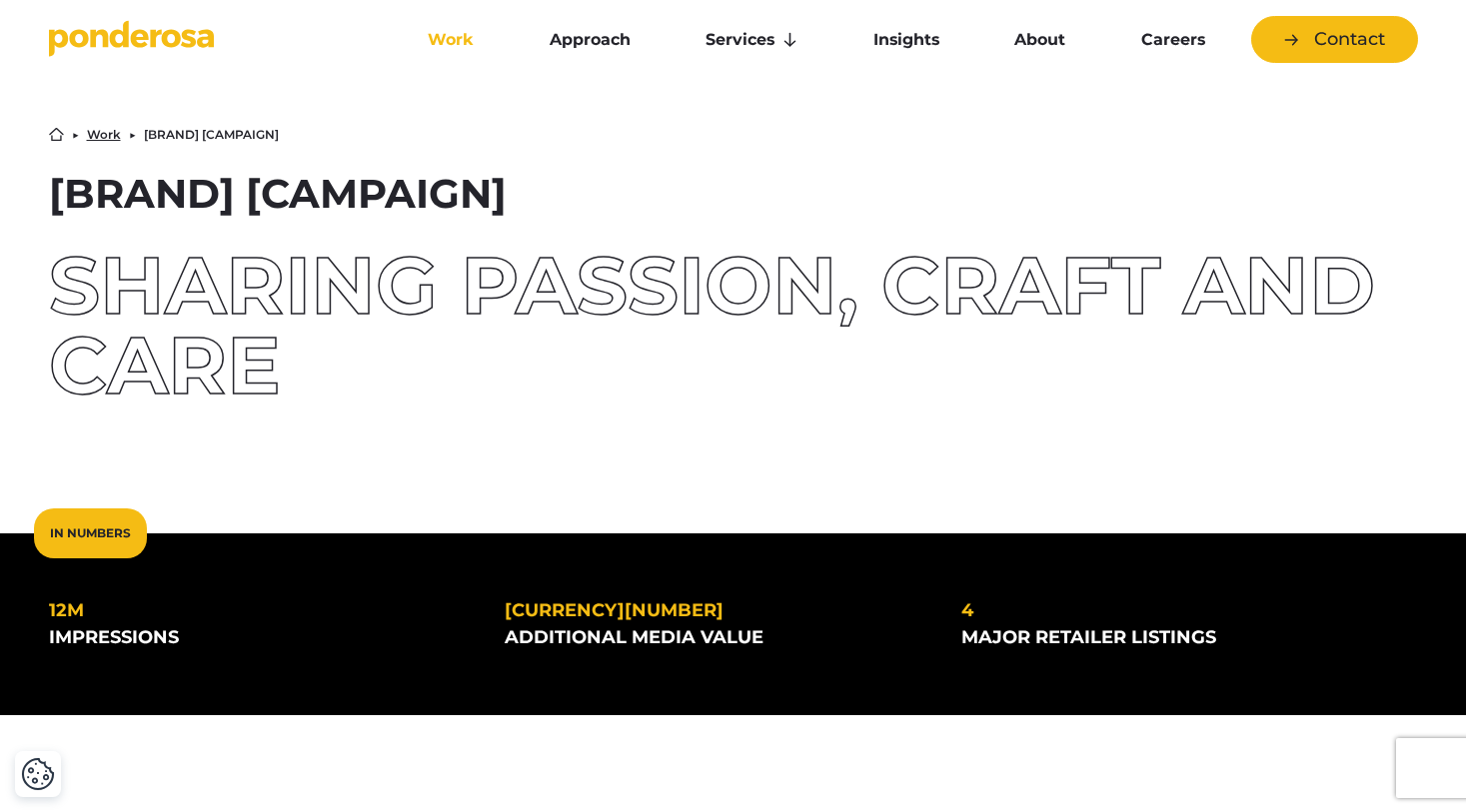 click on "Work" at bounding box center [452, 40] 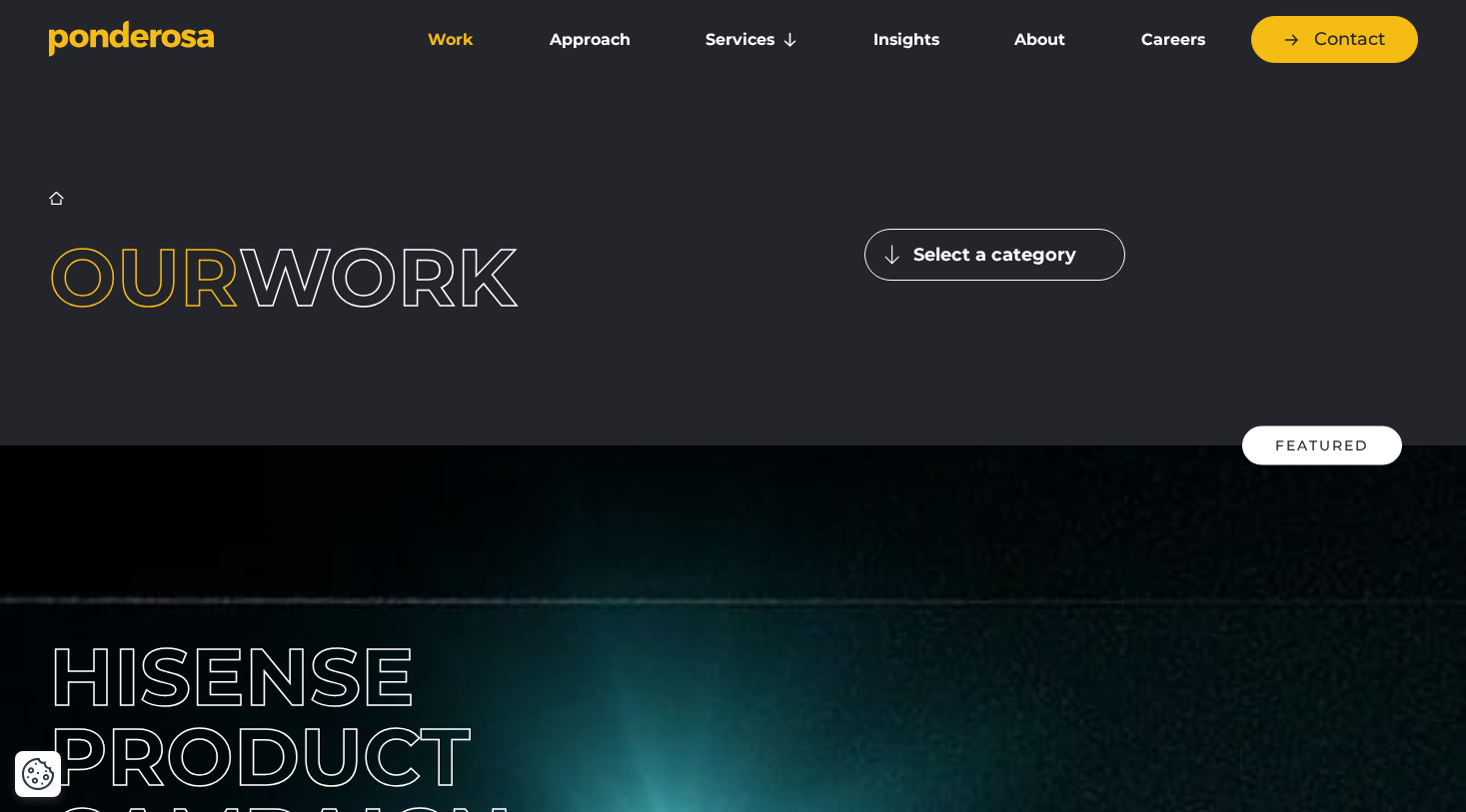 scroll, scrollTop: 86, scrollLeft: 0, axis: vertical 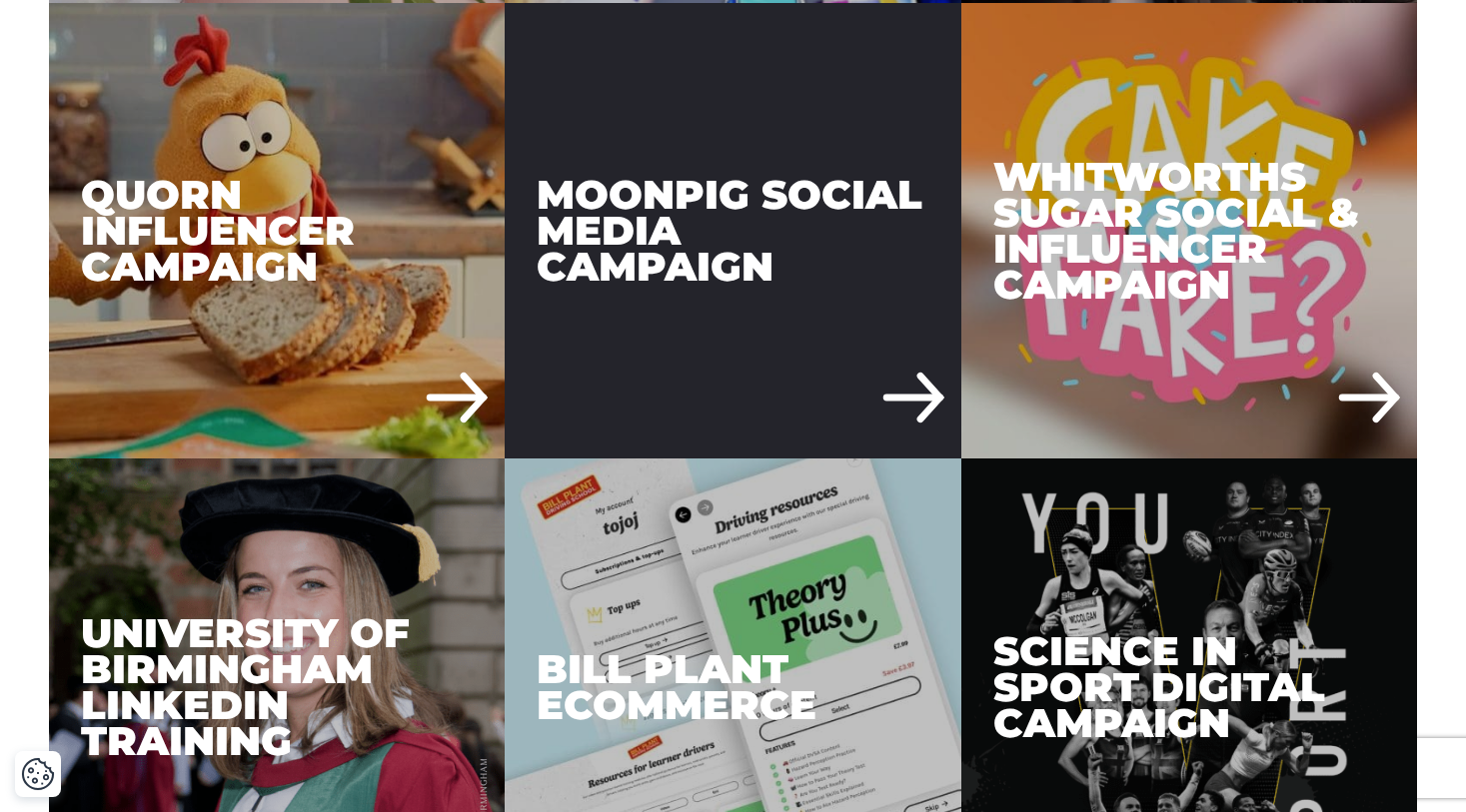 click on "Moonpig Social Media Campaign" at bounding box center (733, 231) 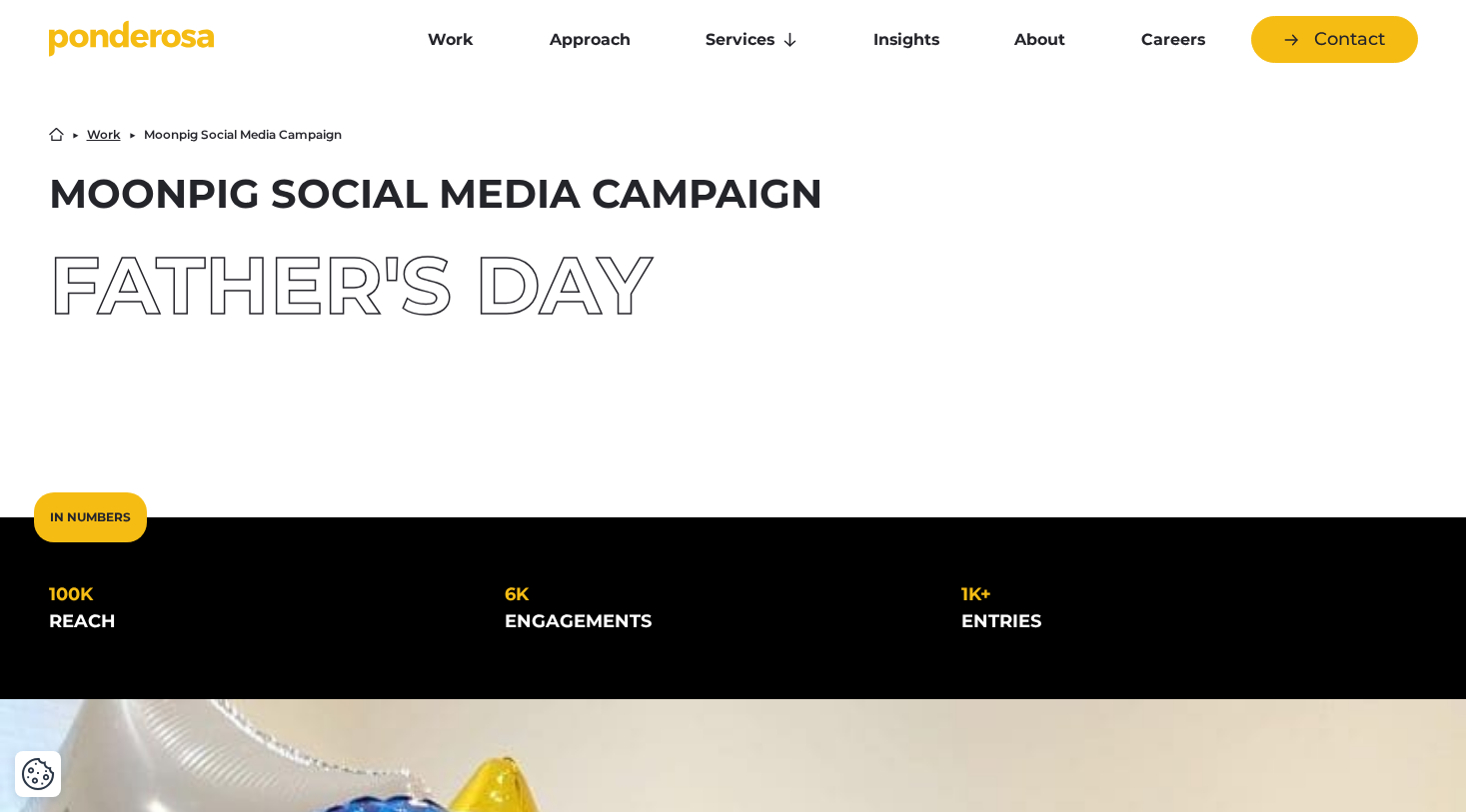 scroll, scrollTop: 0, scrollLeft: 0, axis: both 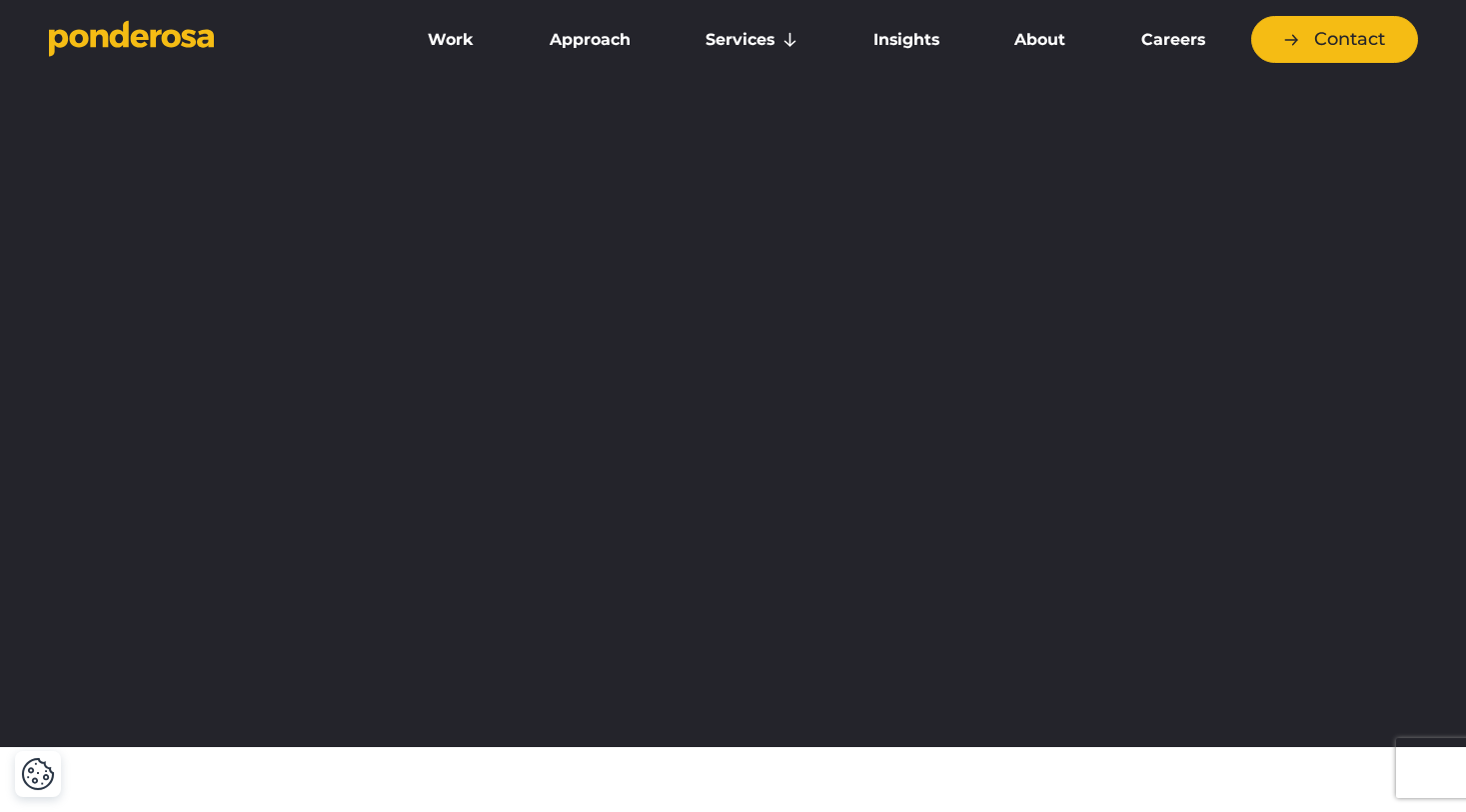 click on "Work
Approach
Services
Overview
Strategy
Creative
Social Media
Website
eCommerce
Insights
About
Careers
Contact" at bounding box center [733, 39] 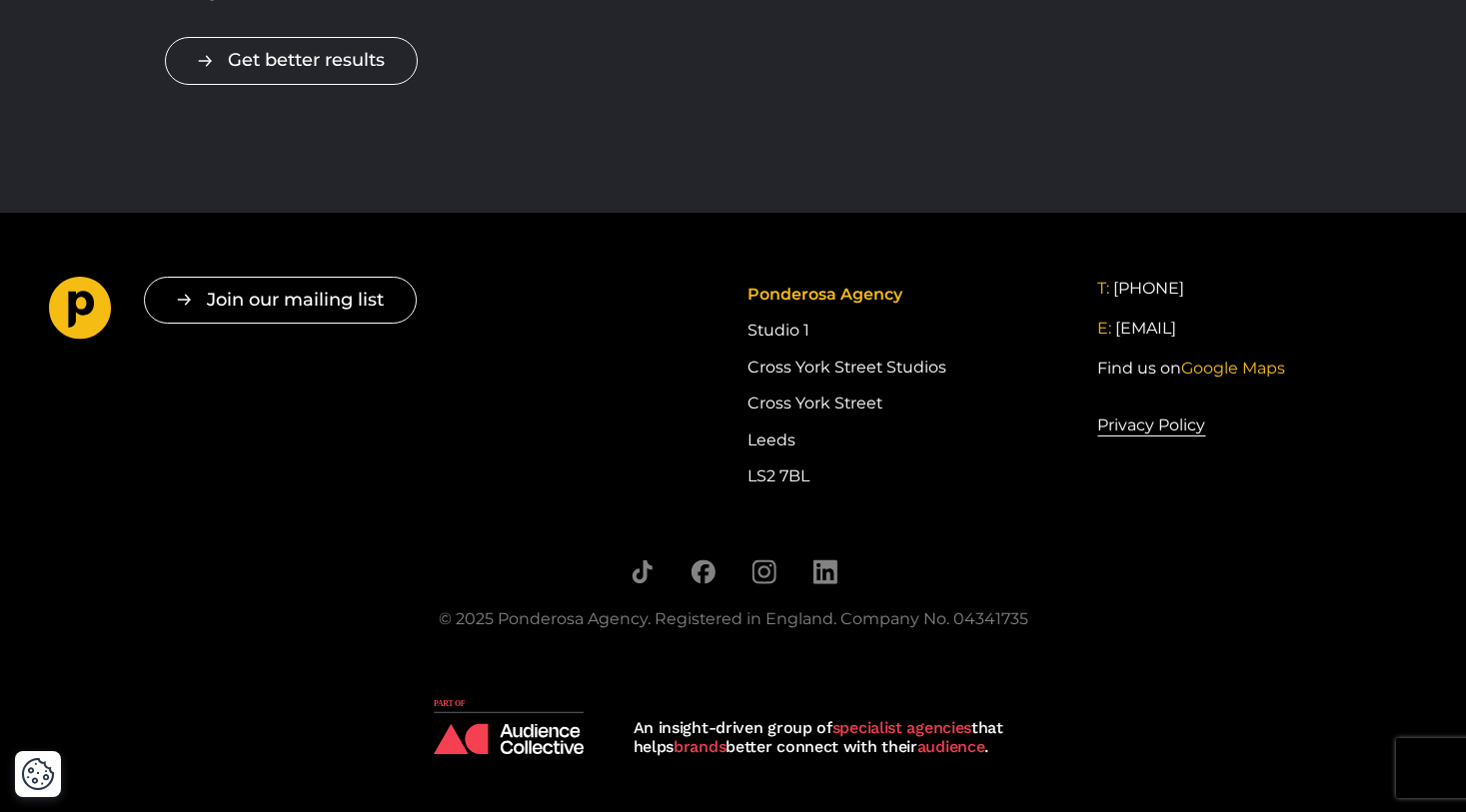 scroll, scrollTop: 3793, scrollLeft: 0, axis: vertical 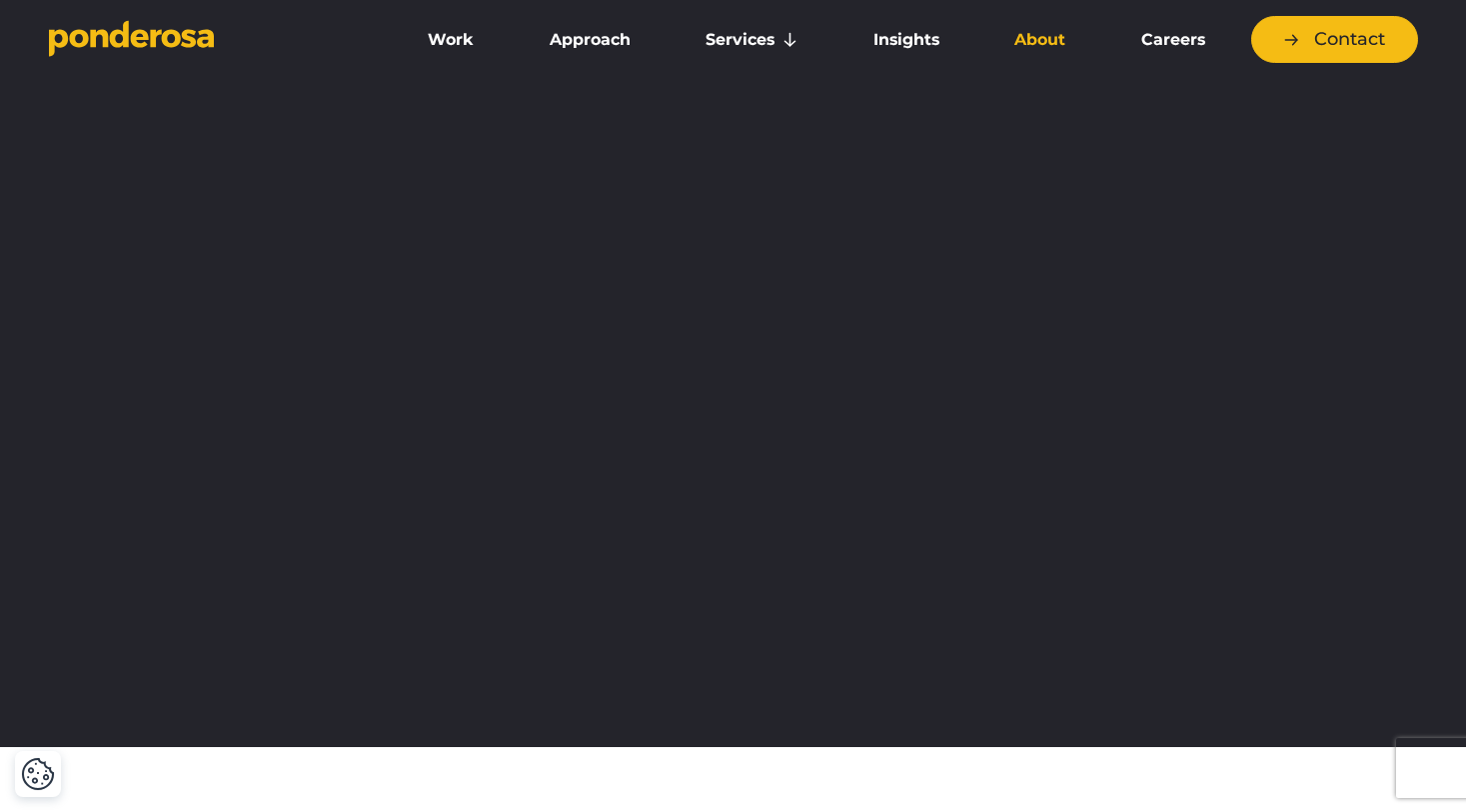 click on "About" at bounding box center (1040, 40) 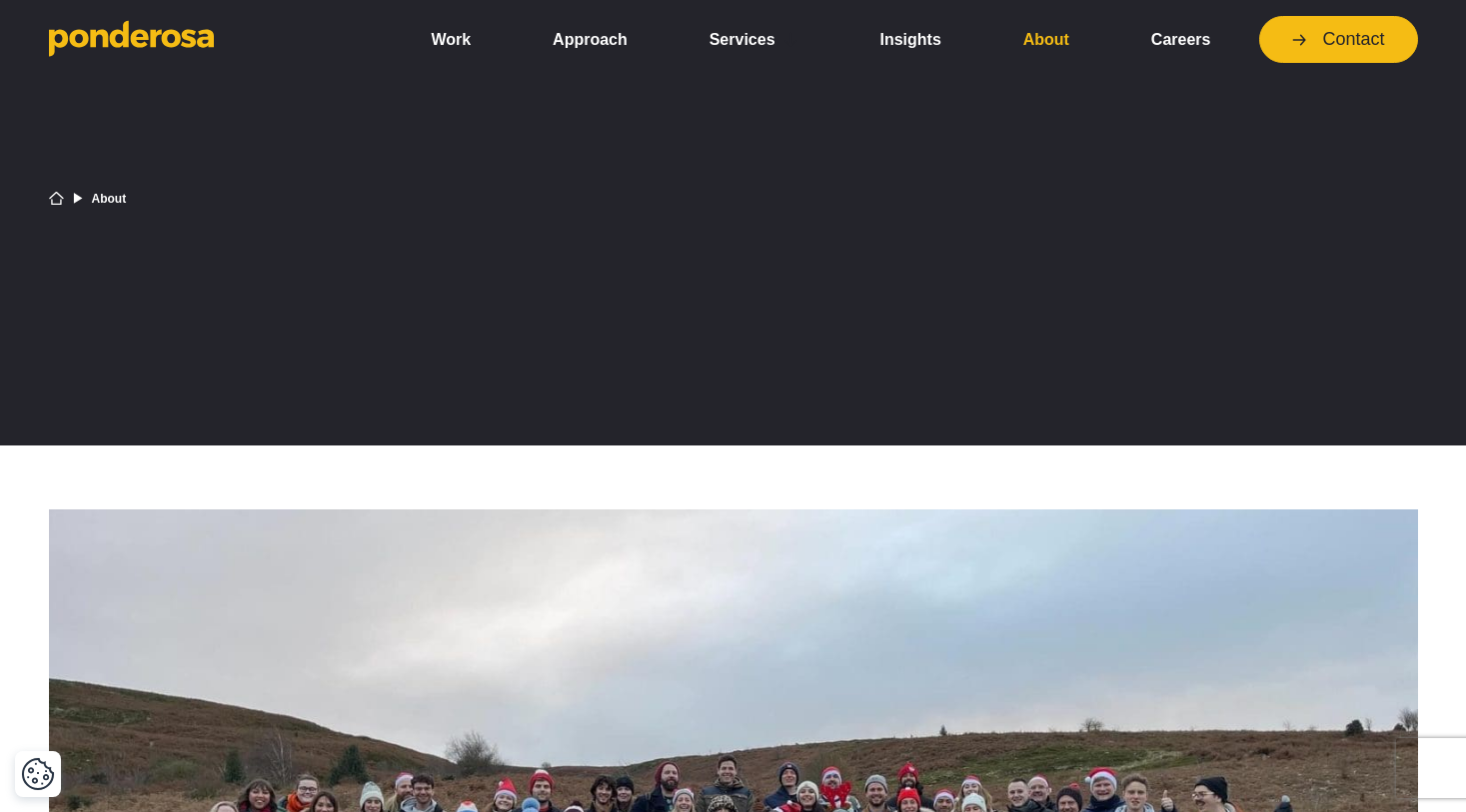 scroll, scrollTop: 0, scrollLeft: 0, axis: both 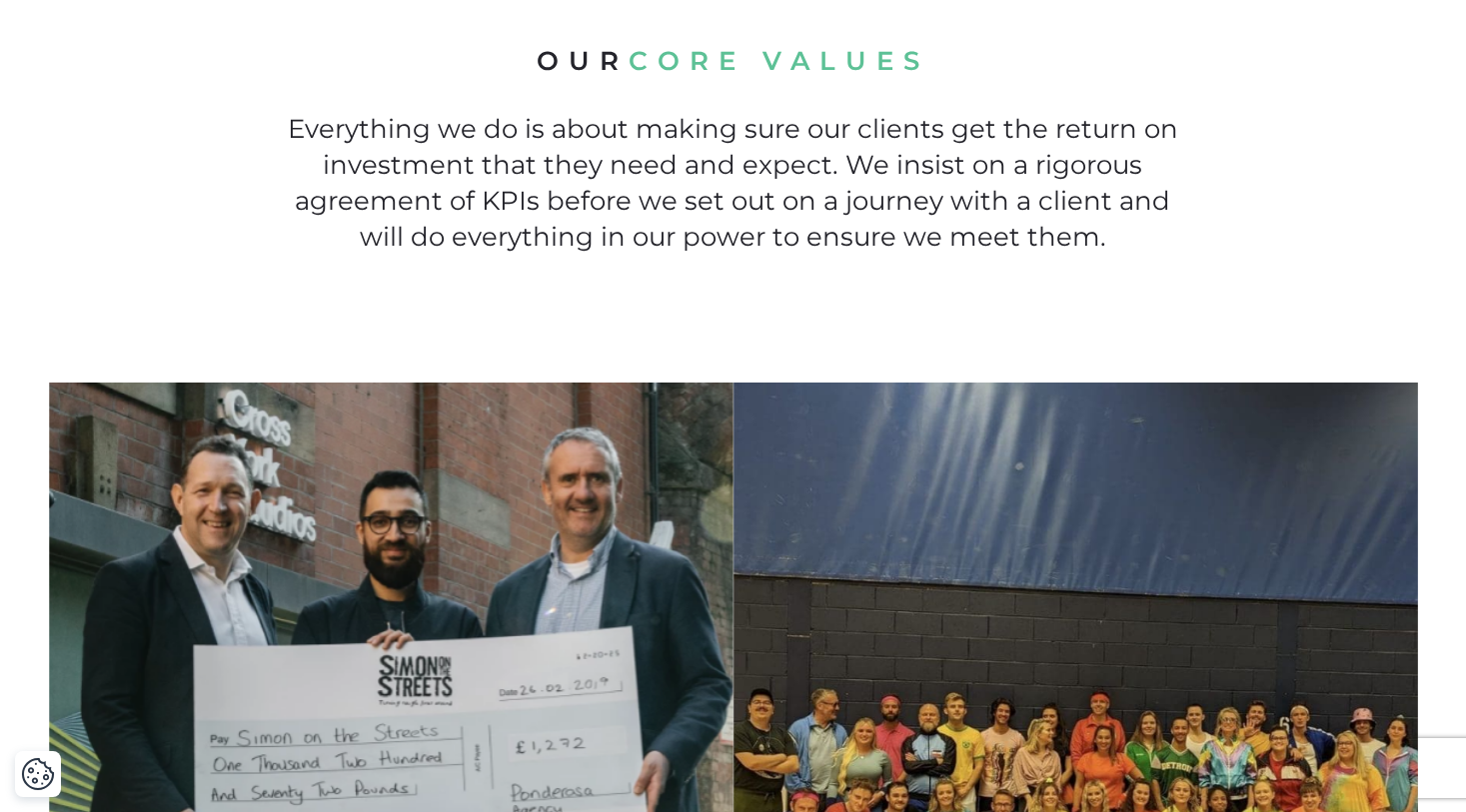 drag, startPoint x: 504, startPoint y: 127, endPoint x: 531, endPoint y: 369, distance: 243.50154 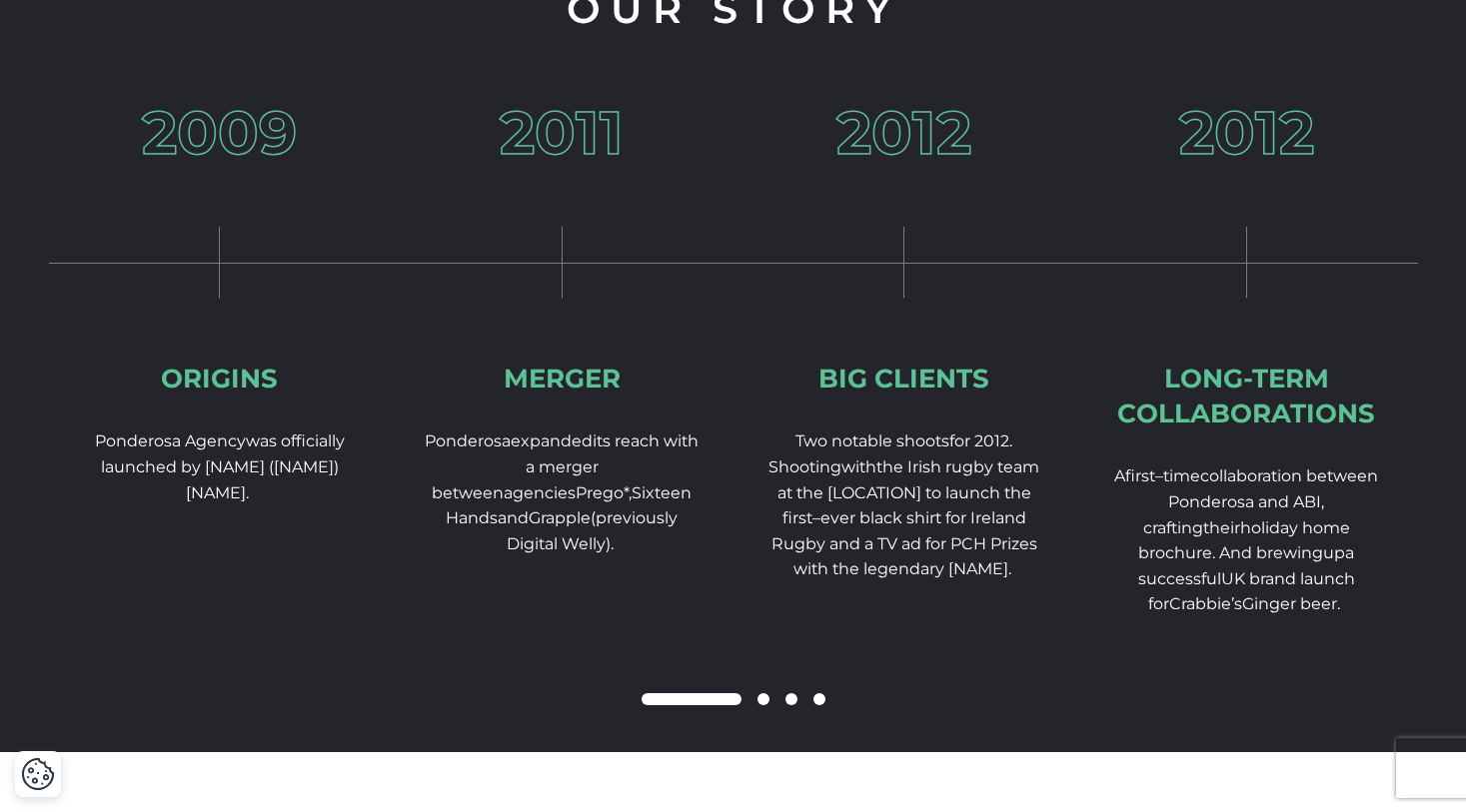 scroll, scrollTop: 2962, scrollLeft: 0, axis: vertical 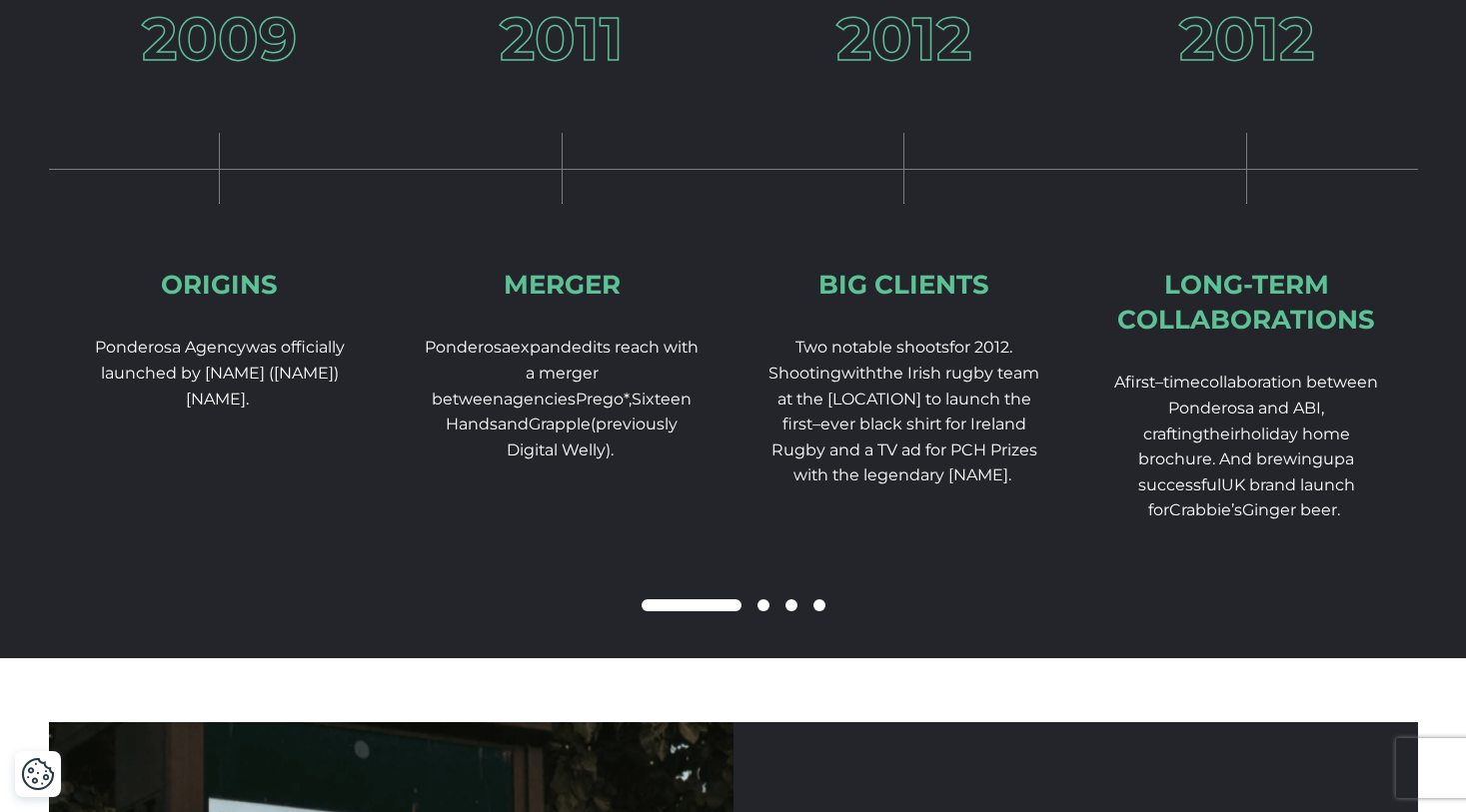 click at bounding box center (733, 606) 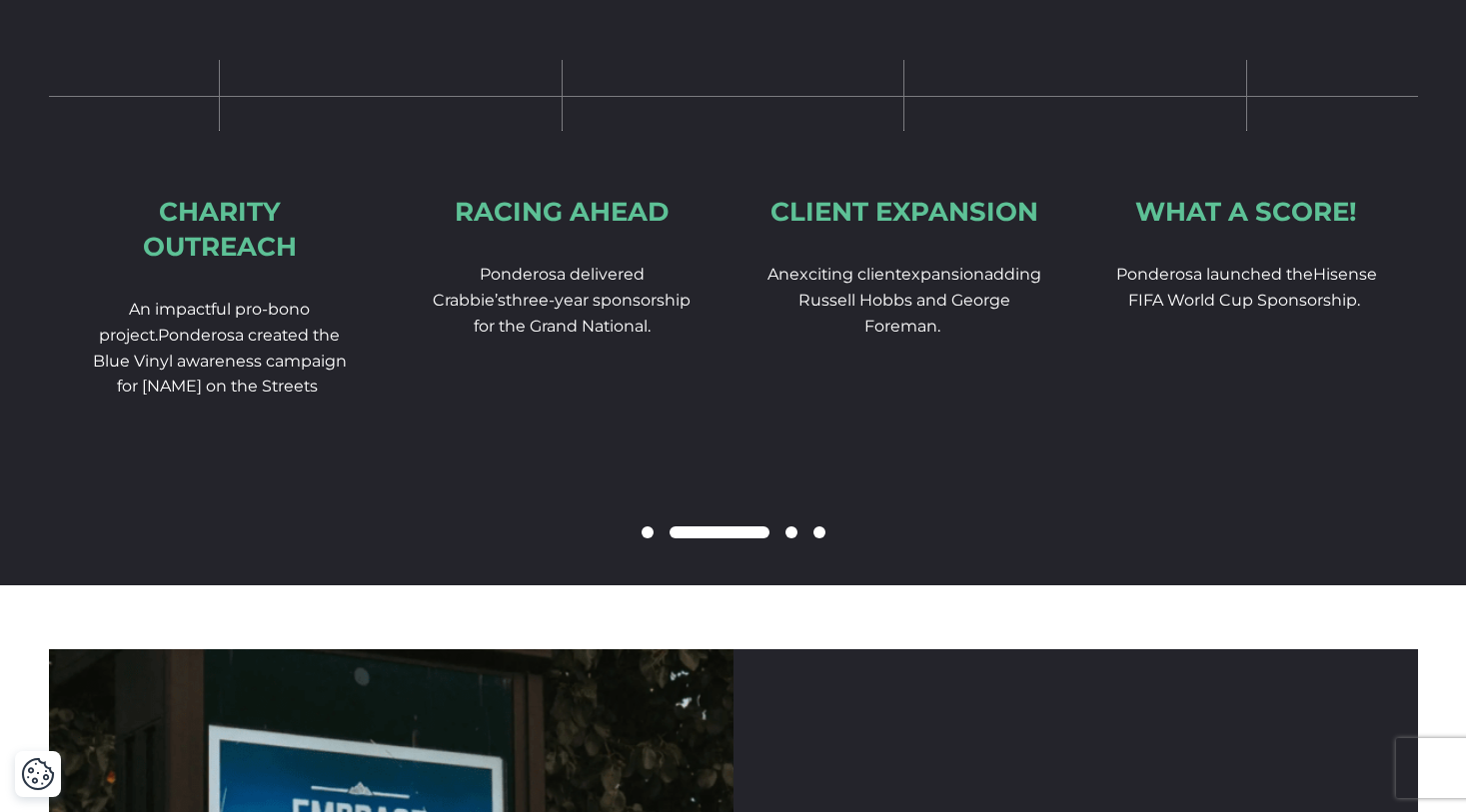 scroll, scrollTop: 3039, scrollLeft: 0, axis: vertical 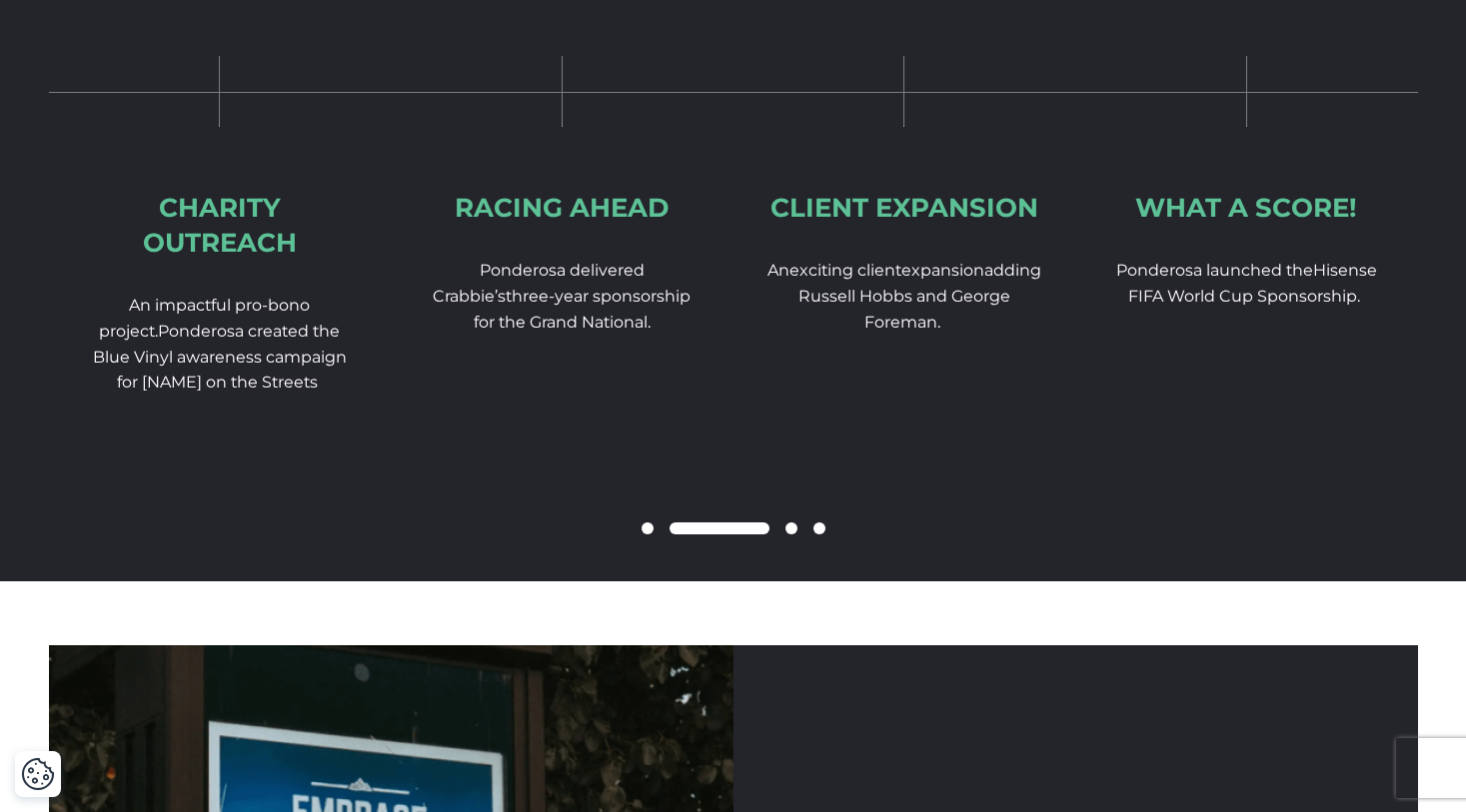 click at bounding box center [791, 528] 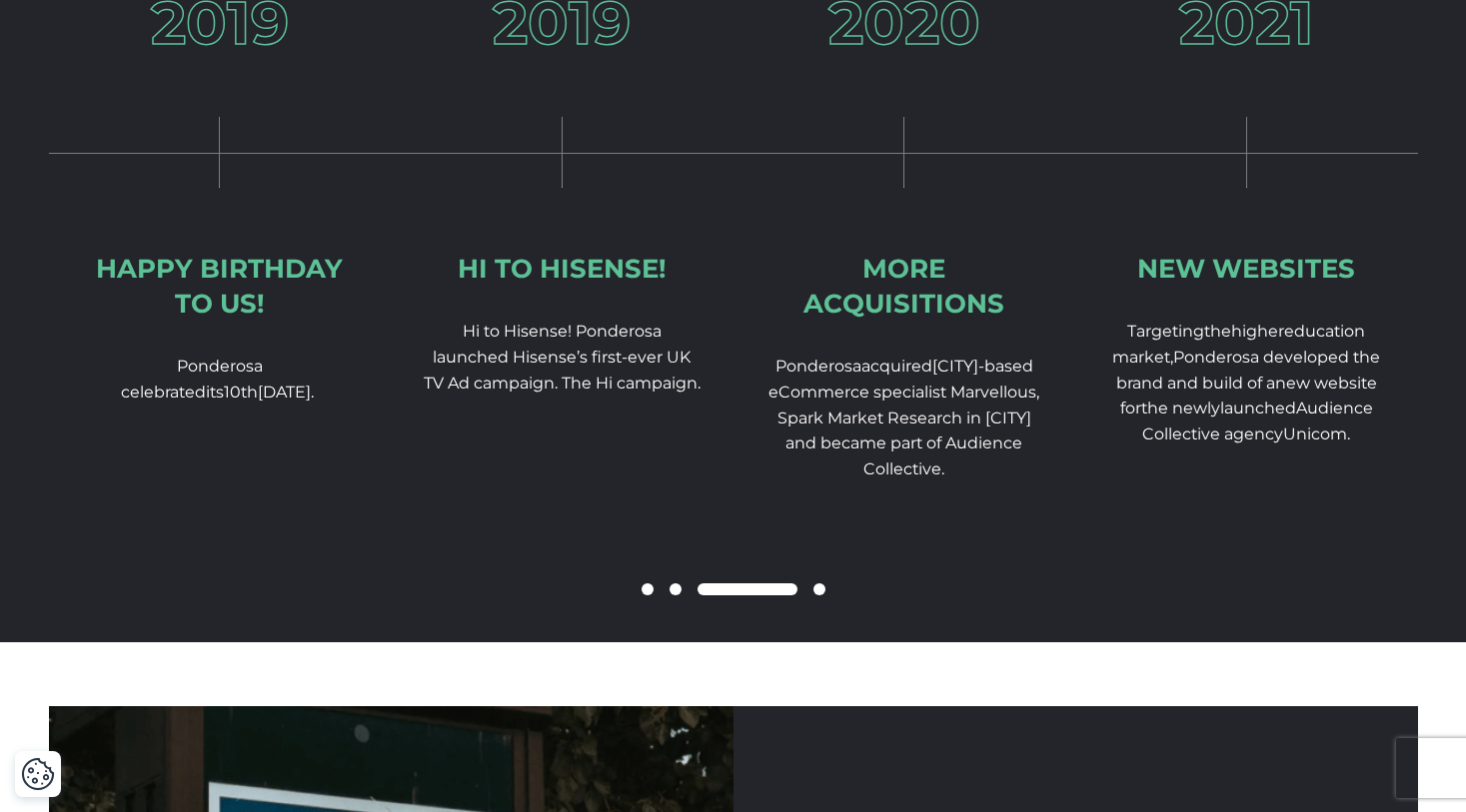 scroll, scrollTop: 2979, scrollLeft: 0, axis: vertical 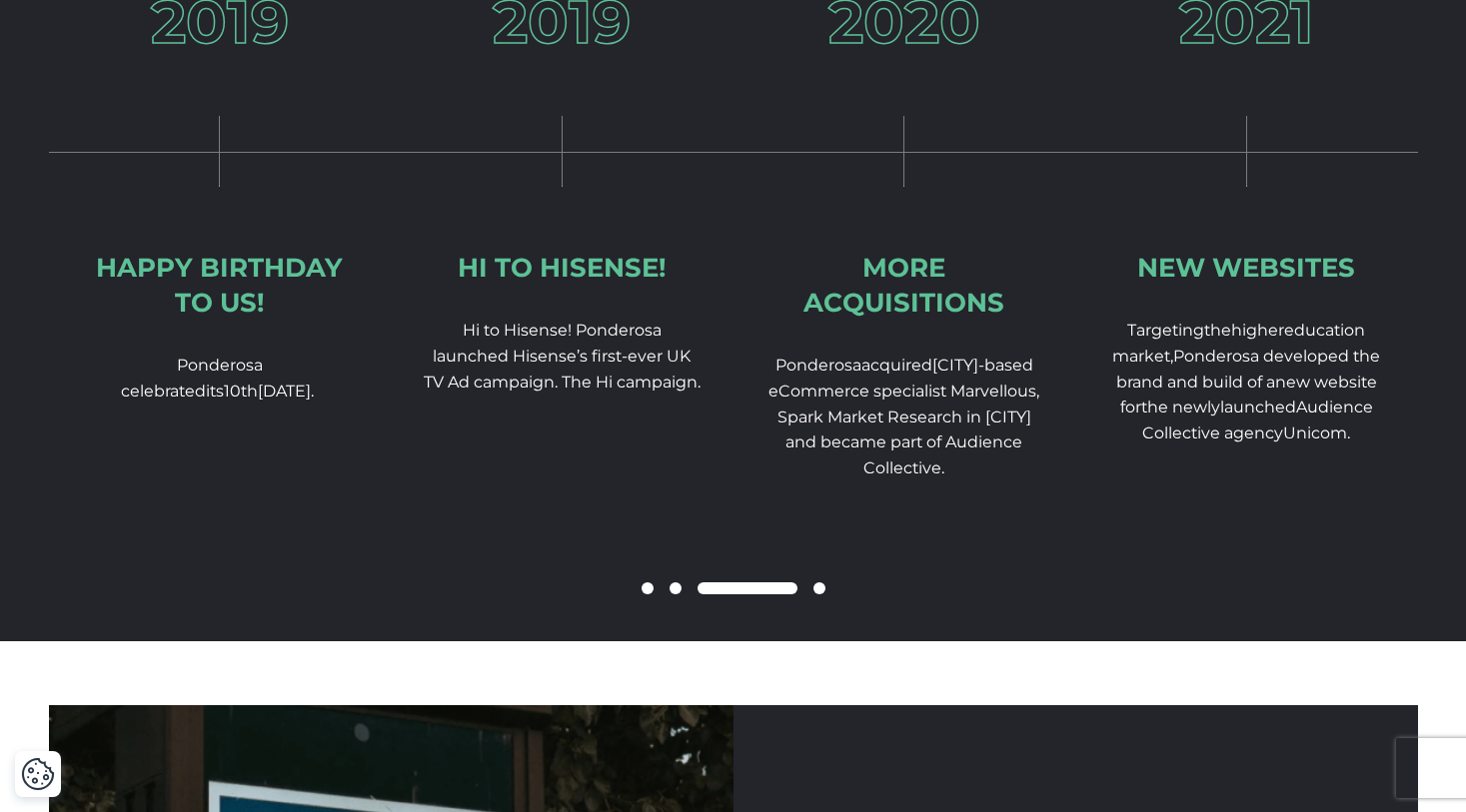 click at bounding box center (819, 588) 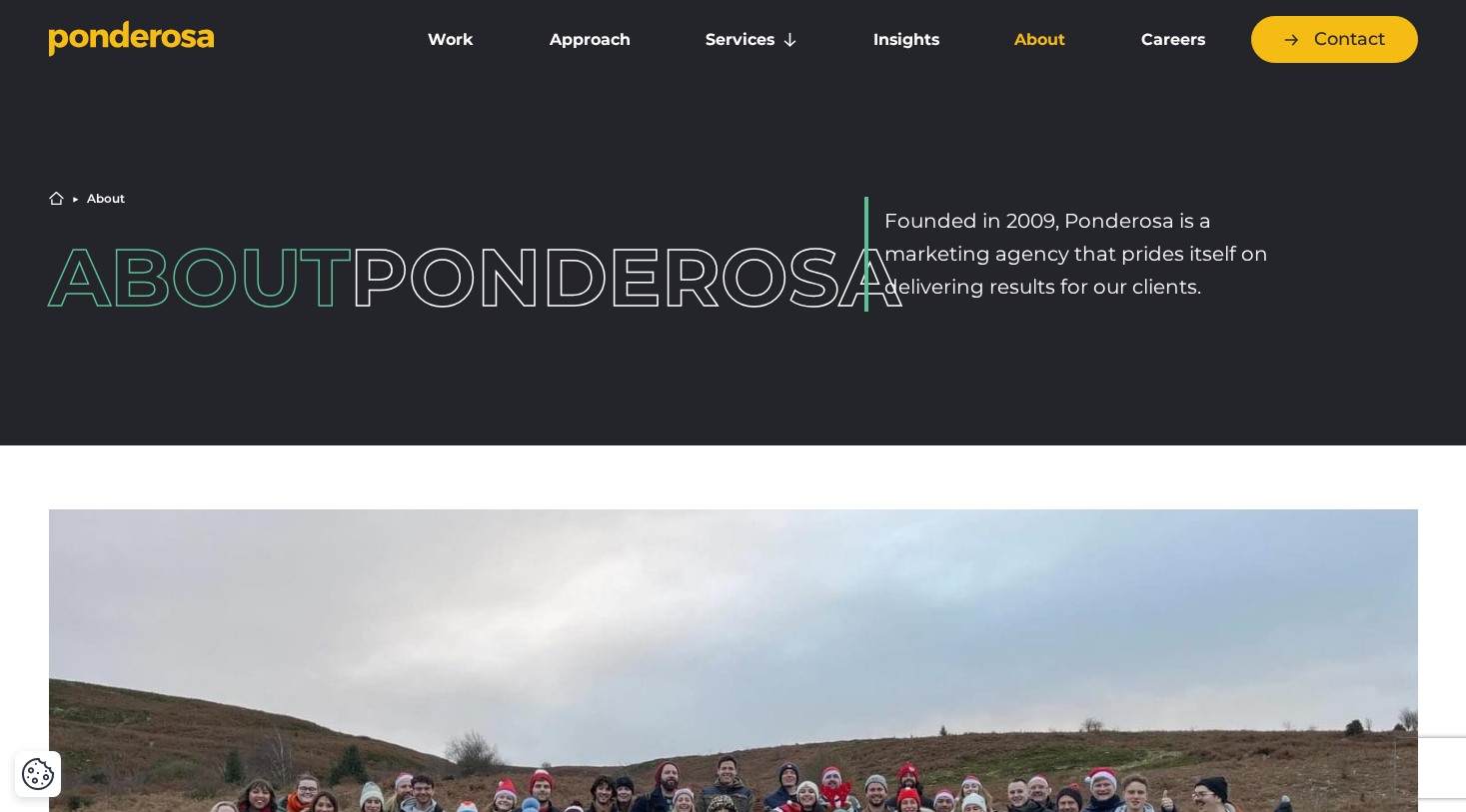 scroll, scrollTop: 0, scrollLeft: 0, axis: both 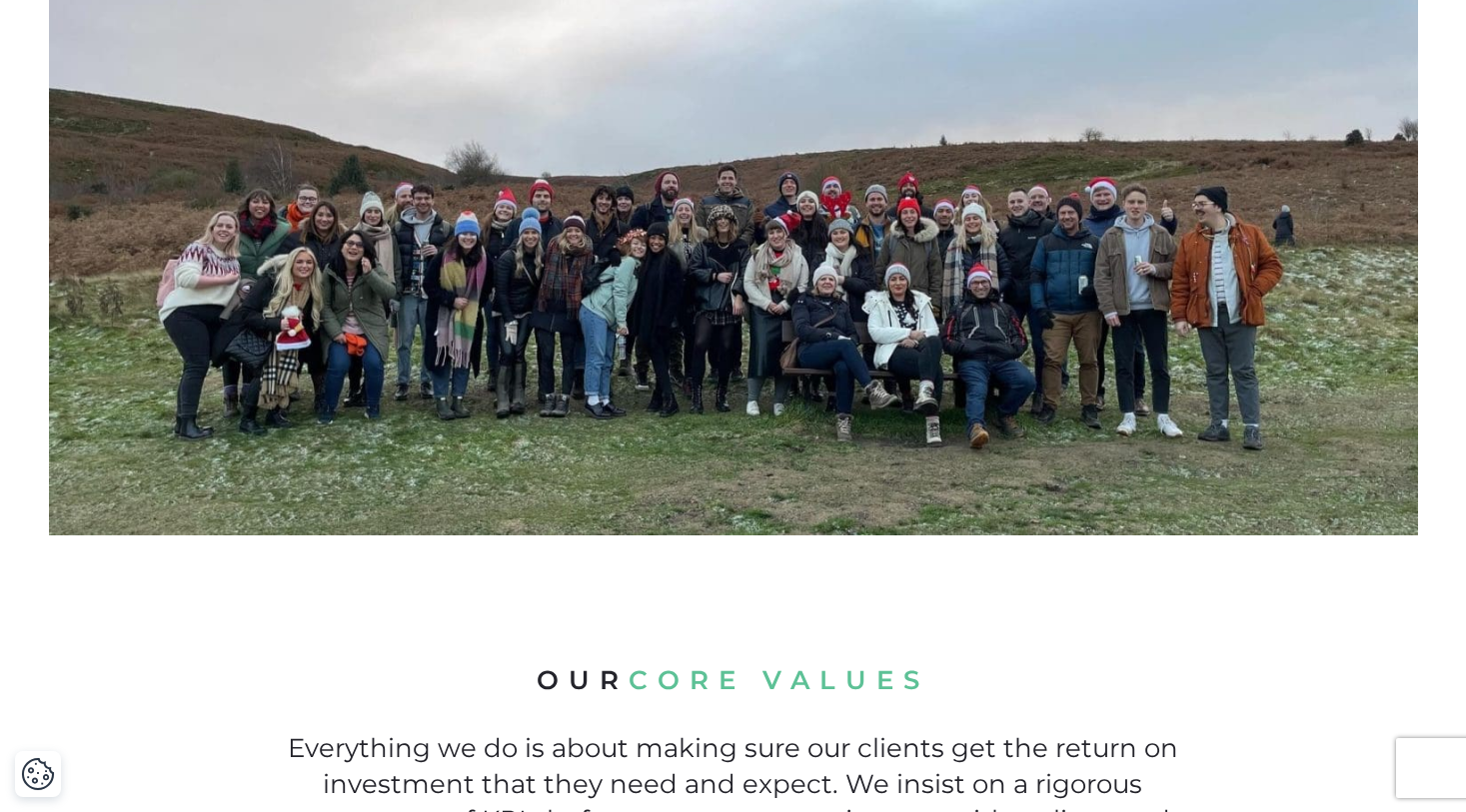 click at bounding box center (733, 227) 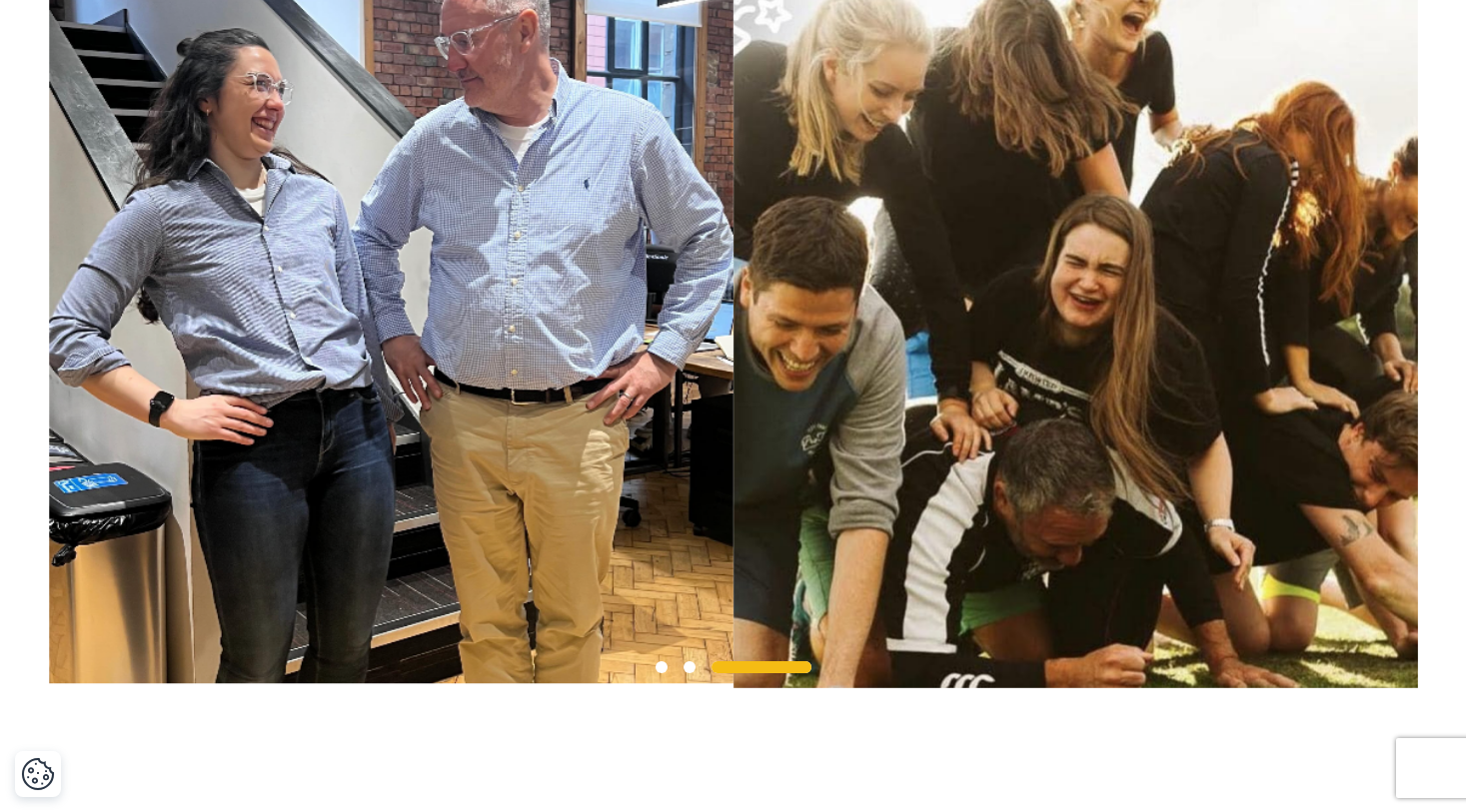 scroll, scrollTop: 1639, scrollLeft: 0, axis: vertical 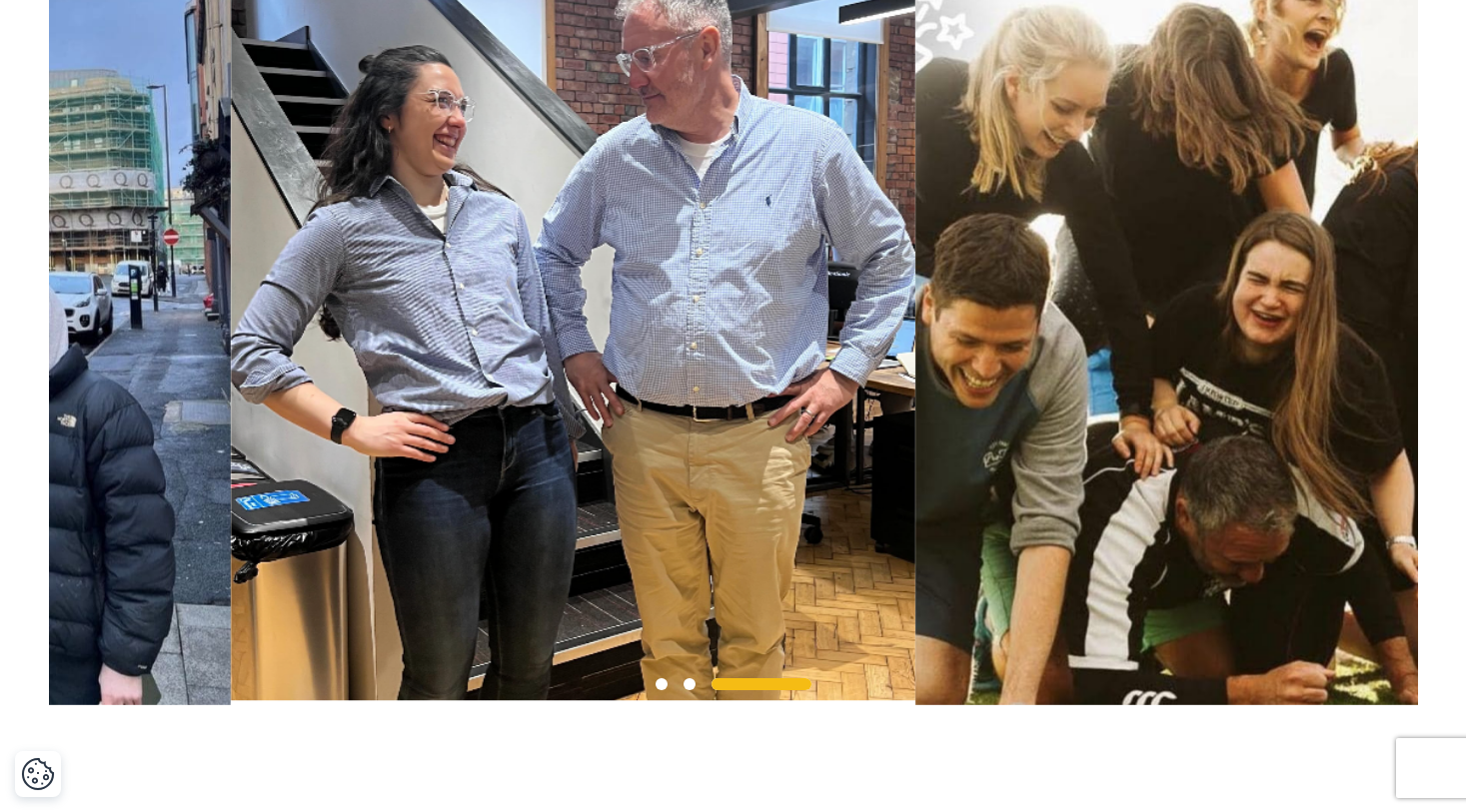 click at bounding box center [573, 329] 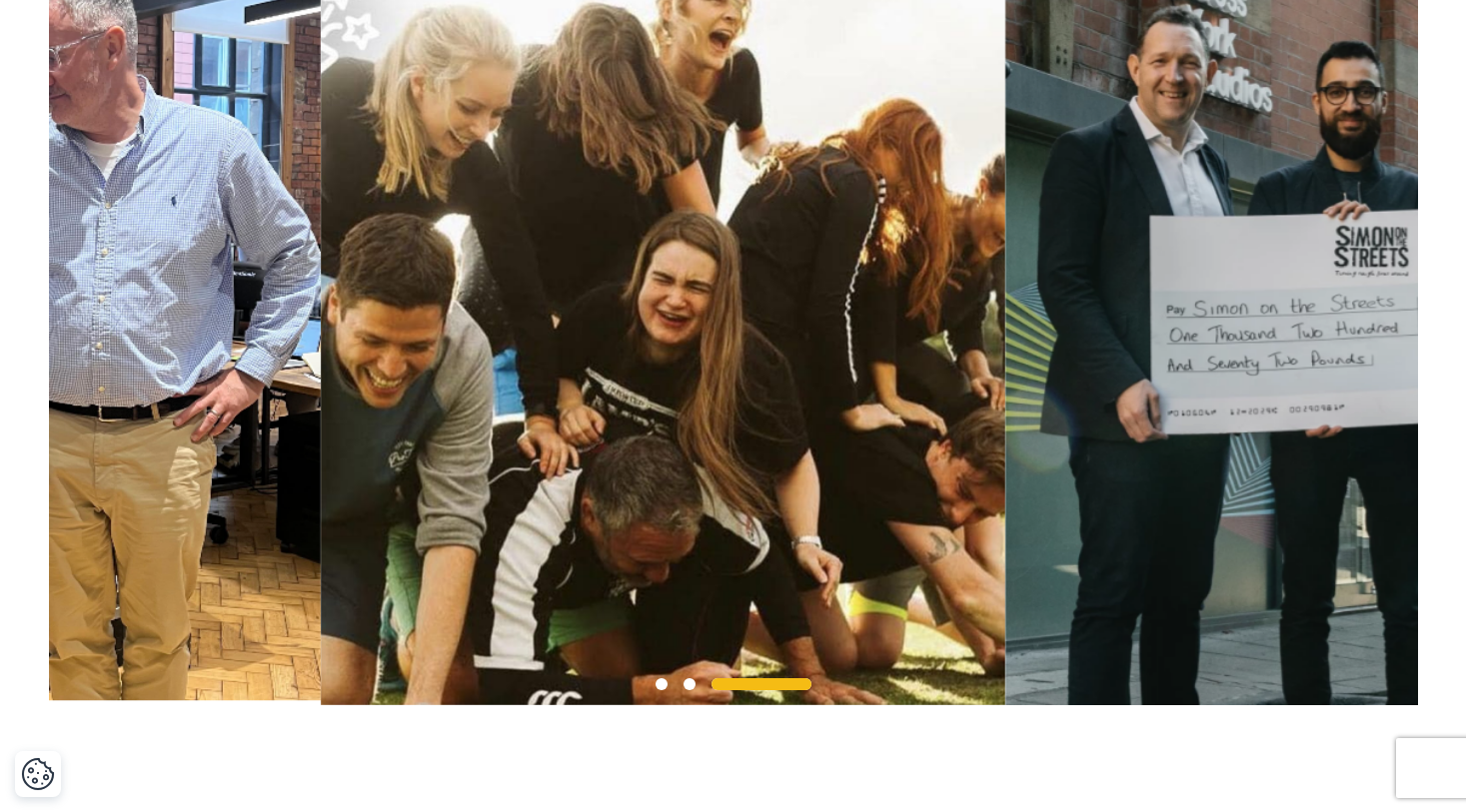 click at bounding box center (663, 329) 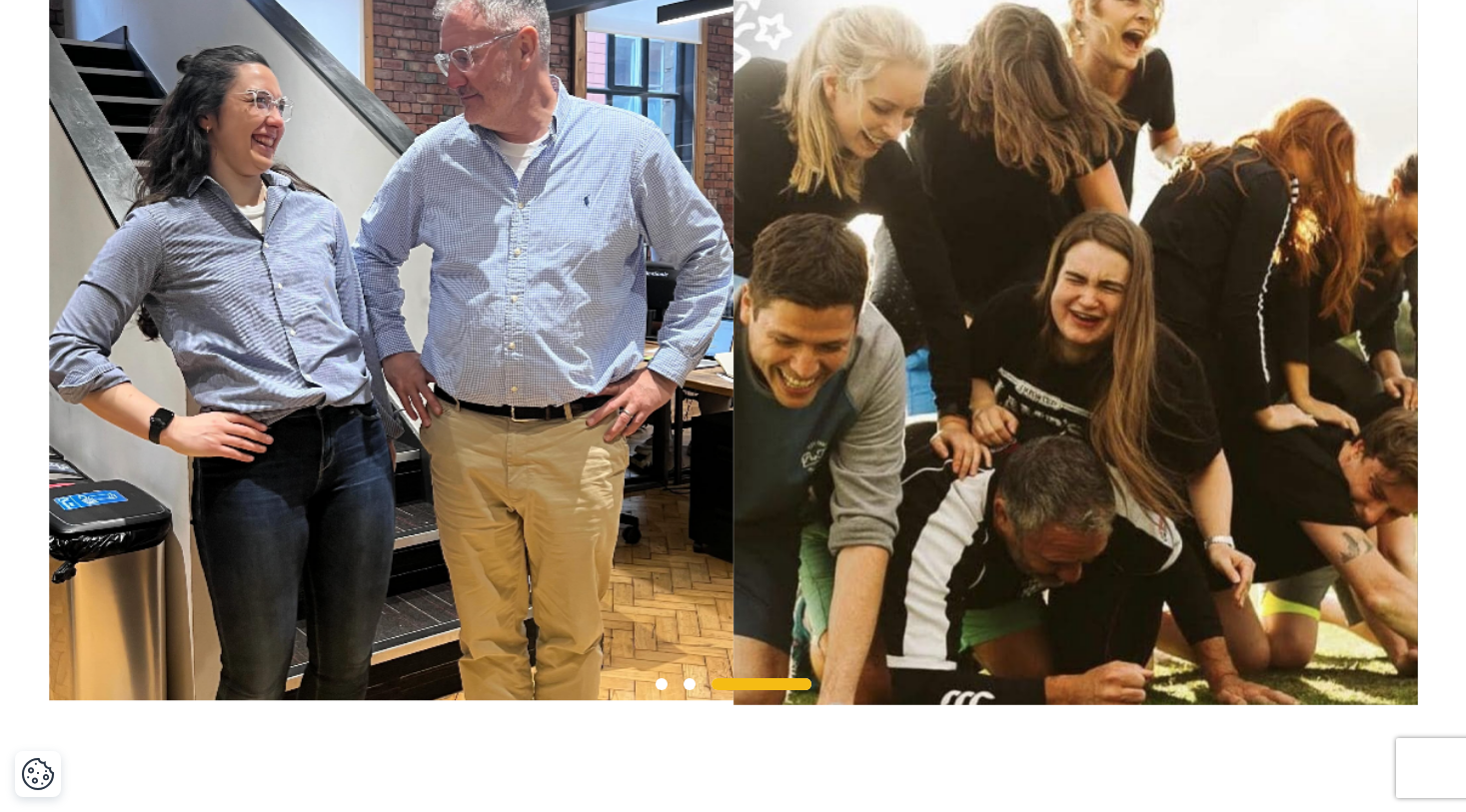 click at bounding box center [733, 329] 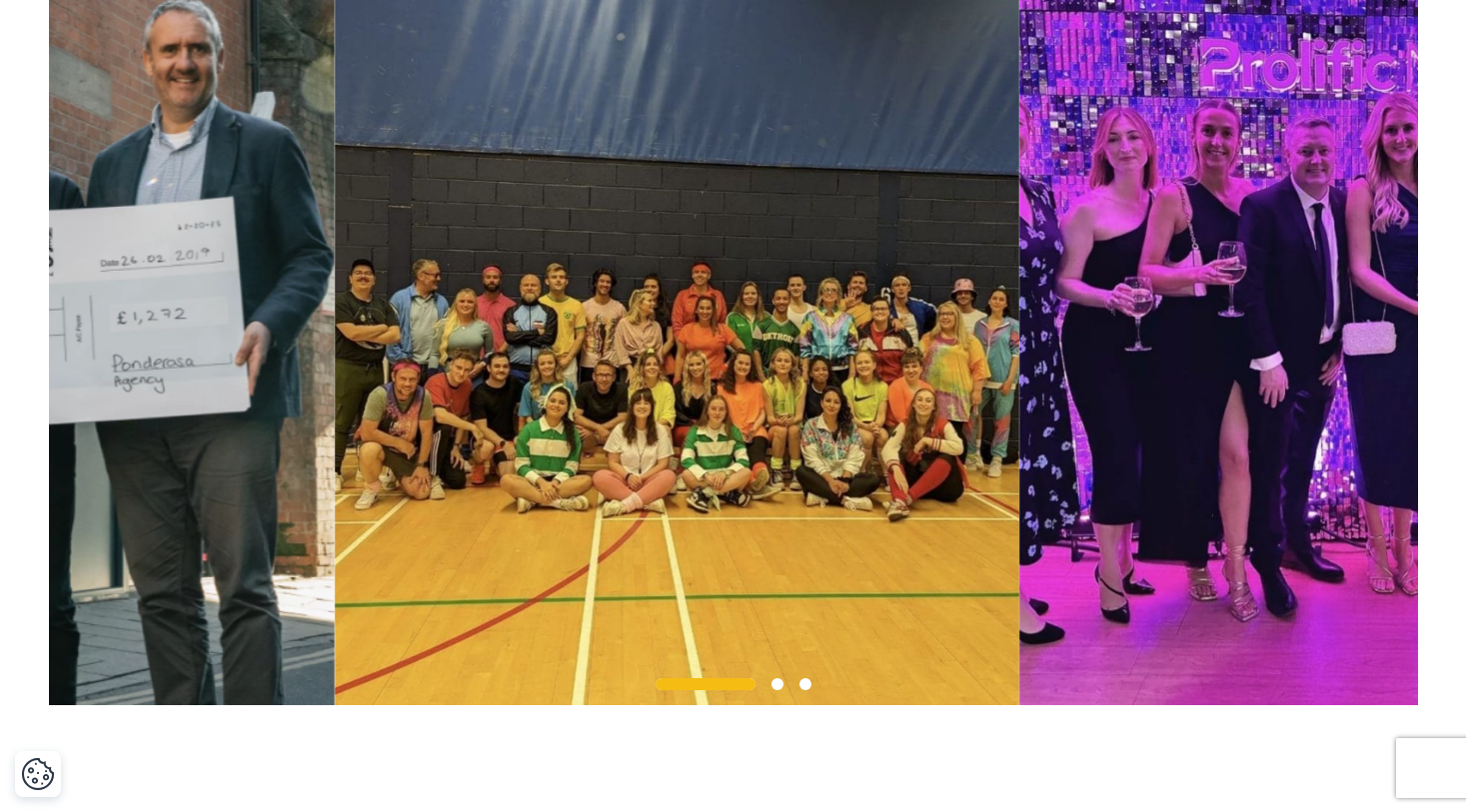 click at bounding box center (-8, 329) 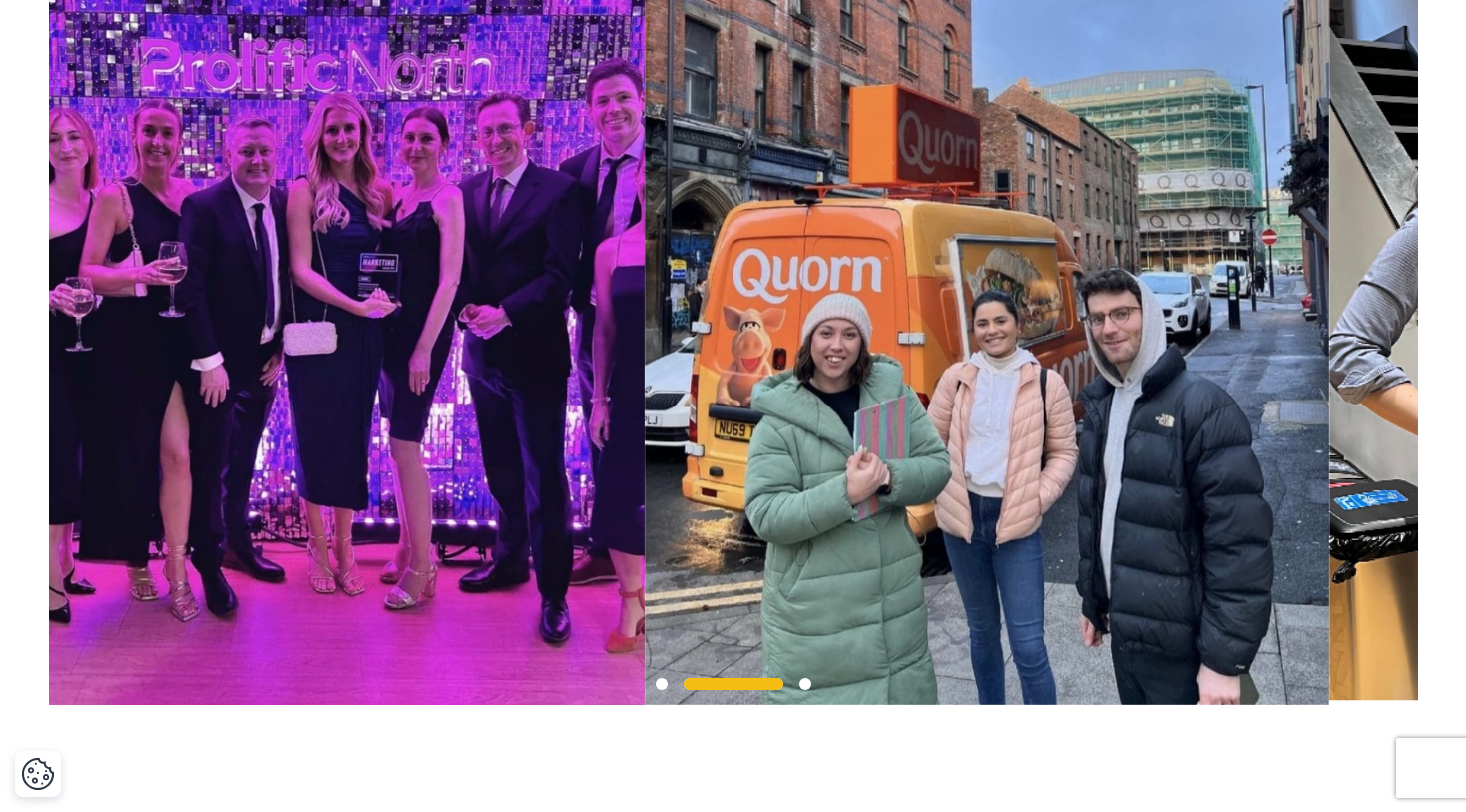 click at bounding box center [986, 329] 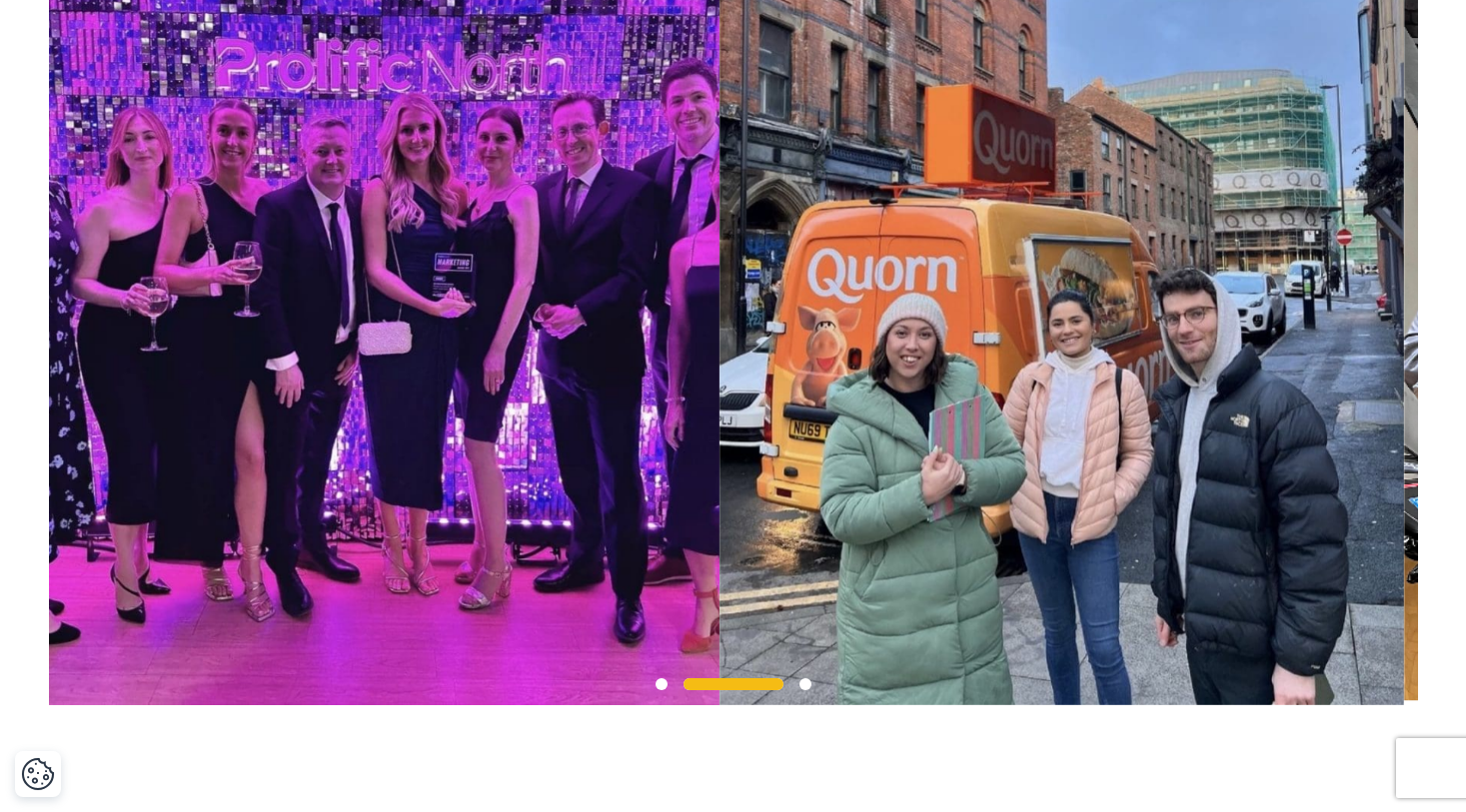 click at bounding box center (1061, 329) 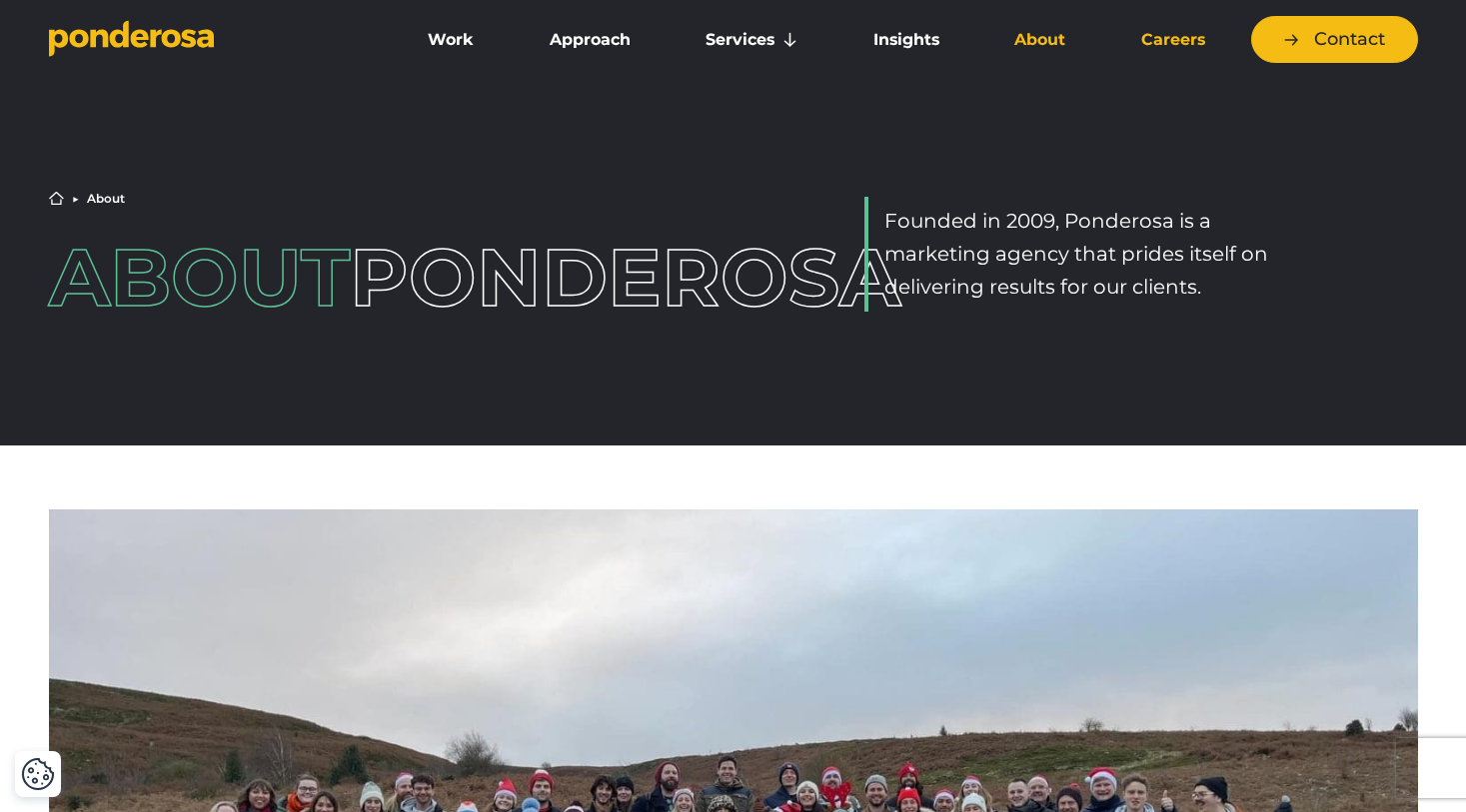 scroll, scrollTop: 0, scrollLeft: 0, axis: both 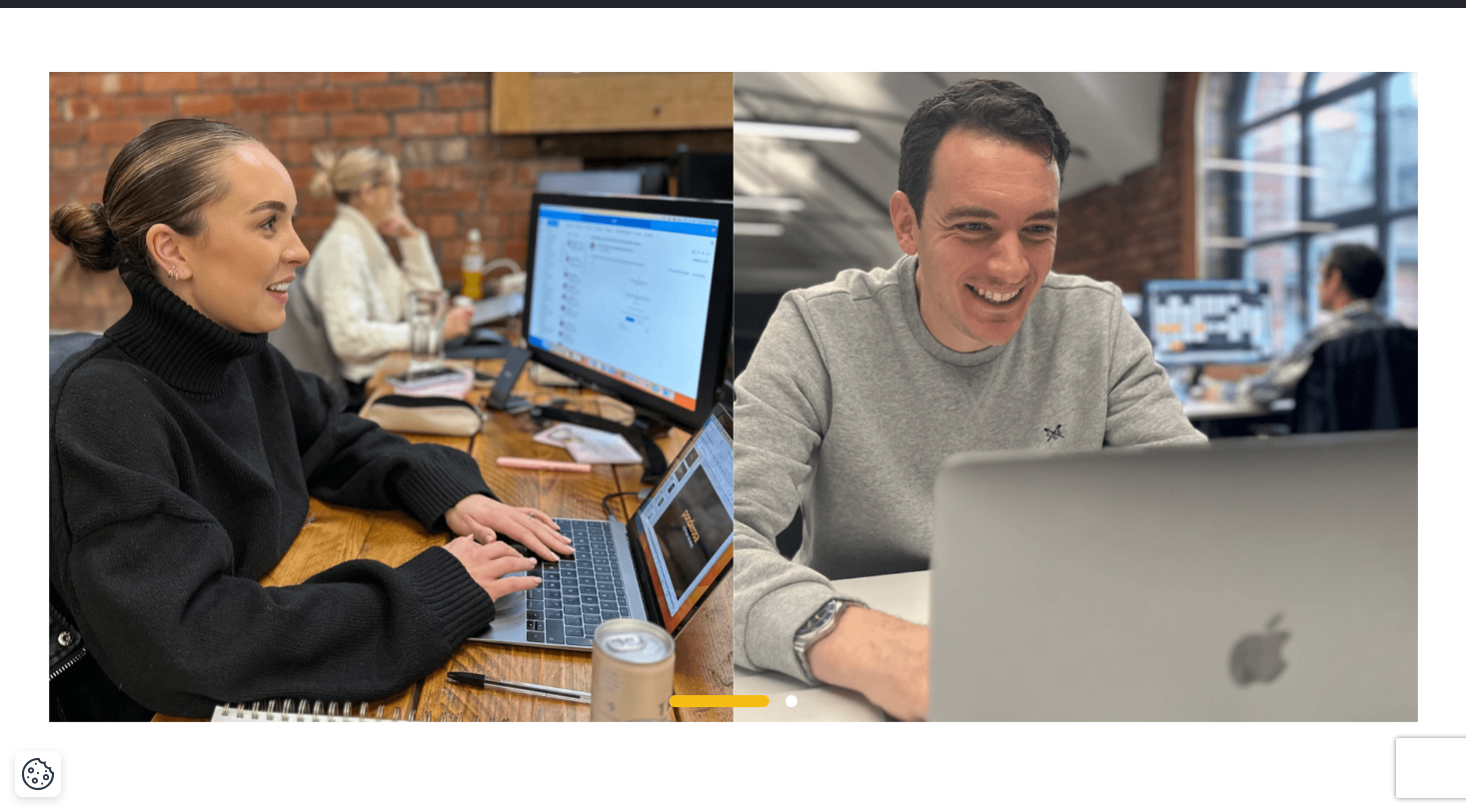 click at bounding box center (791, 701) 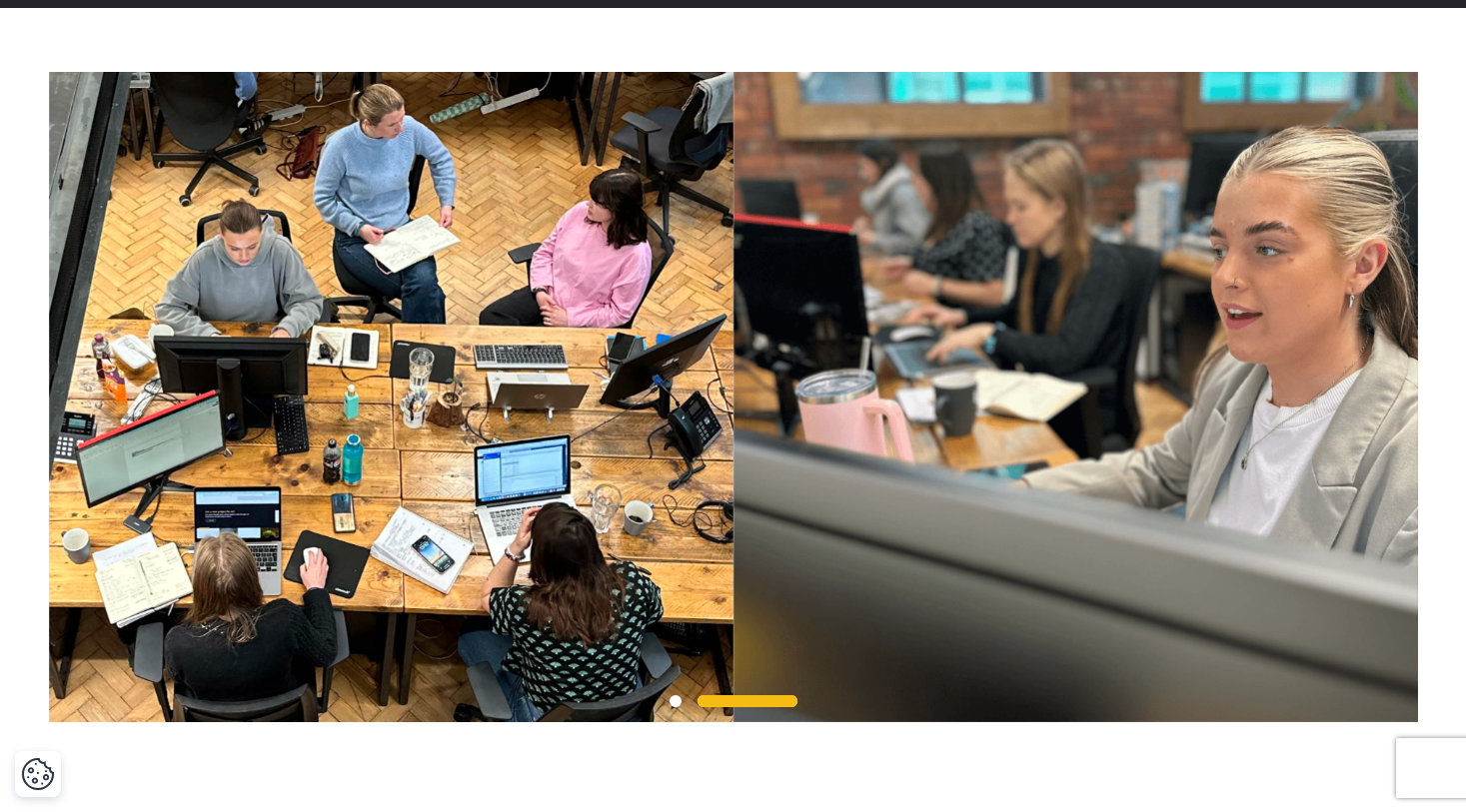 click at bounding box center [747, 701] 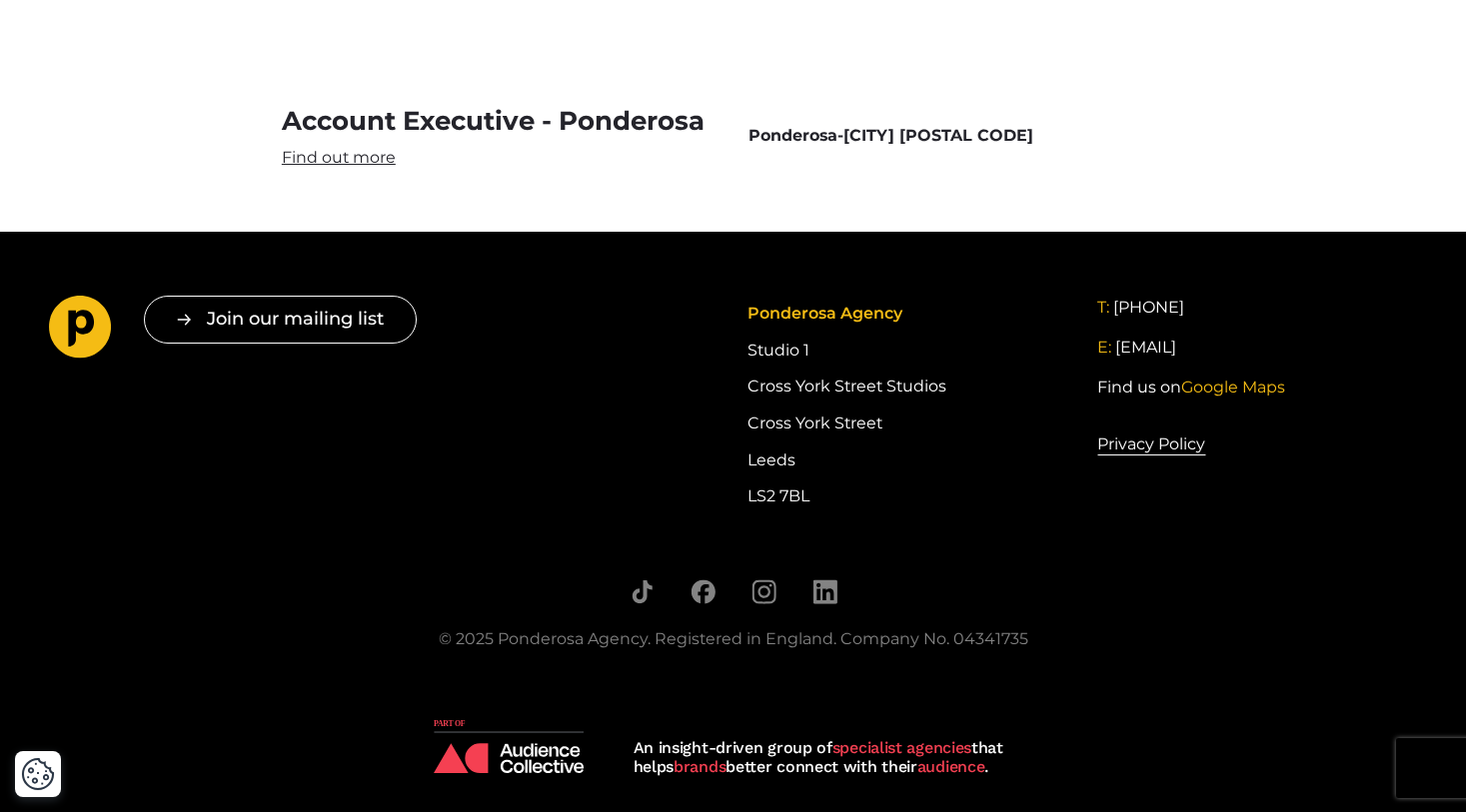 scroll, scrollTop: 6024, scrollLeft: 0, axis: vertical 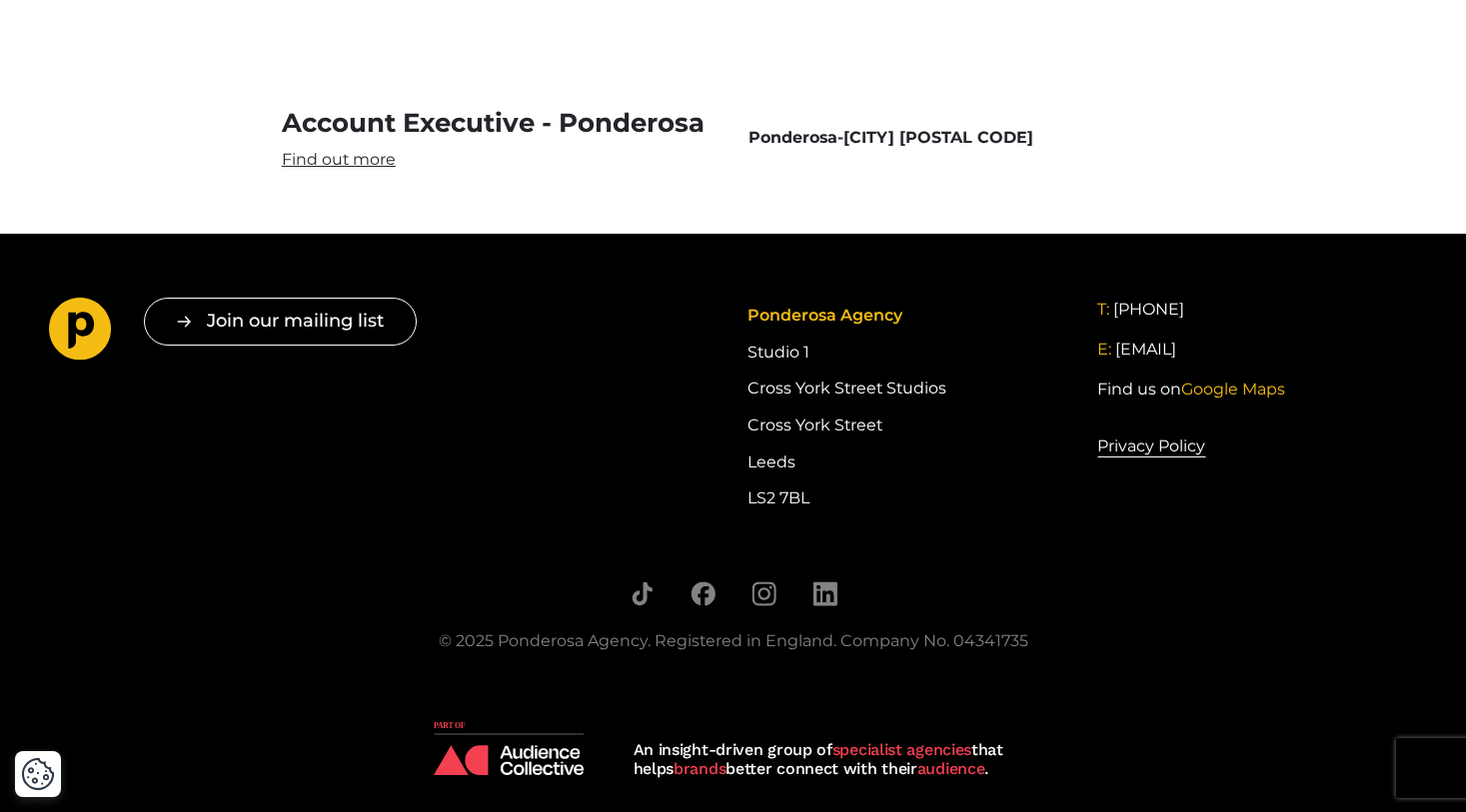 click on "Account Executive - Ponderosa" at bounding box center [500, 138] 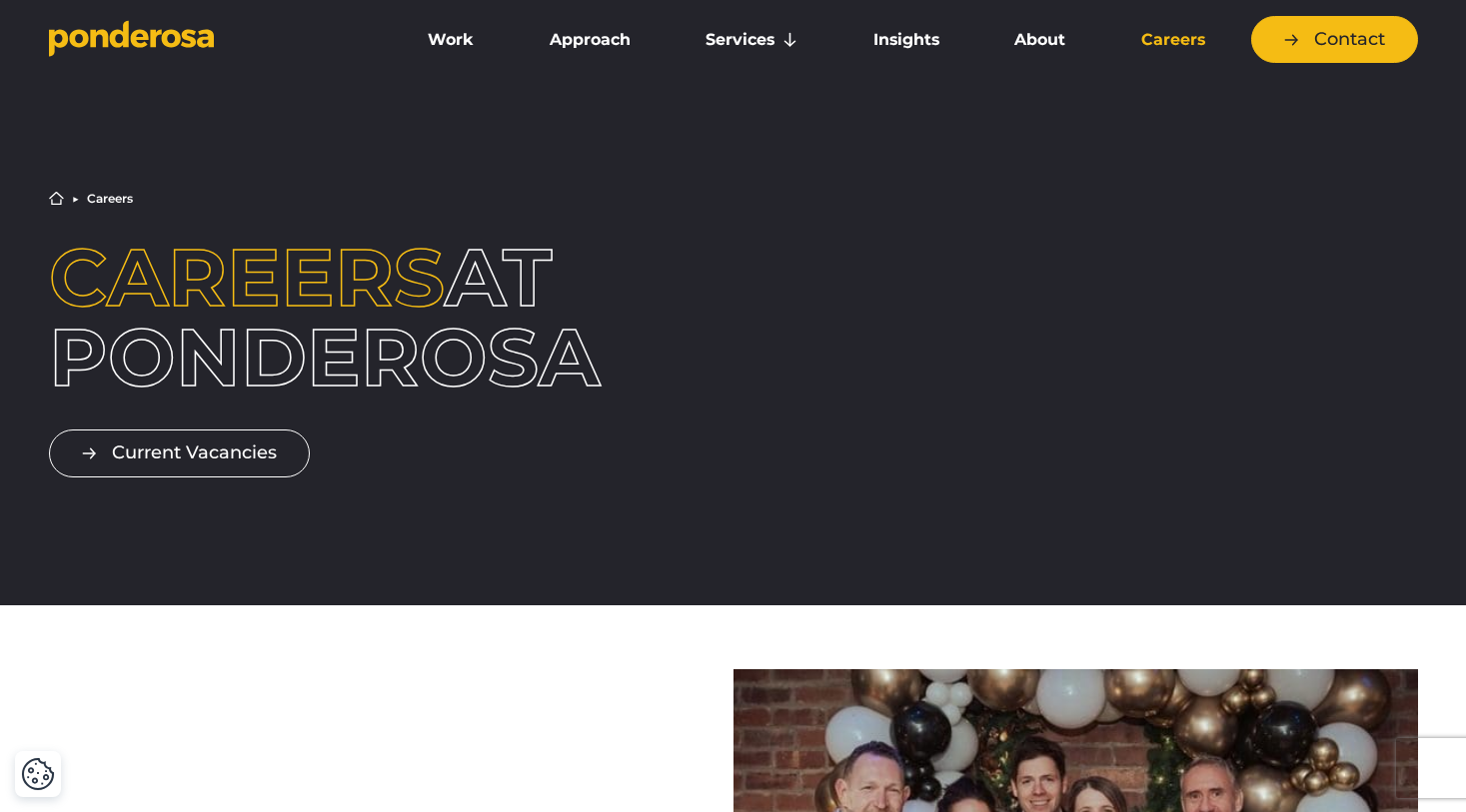 scroll, scrollTop: 0, scrollLeft: 0, axis: both 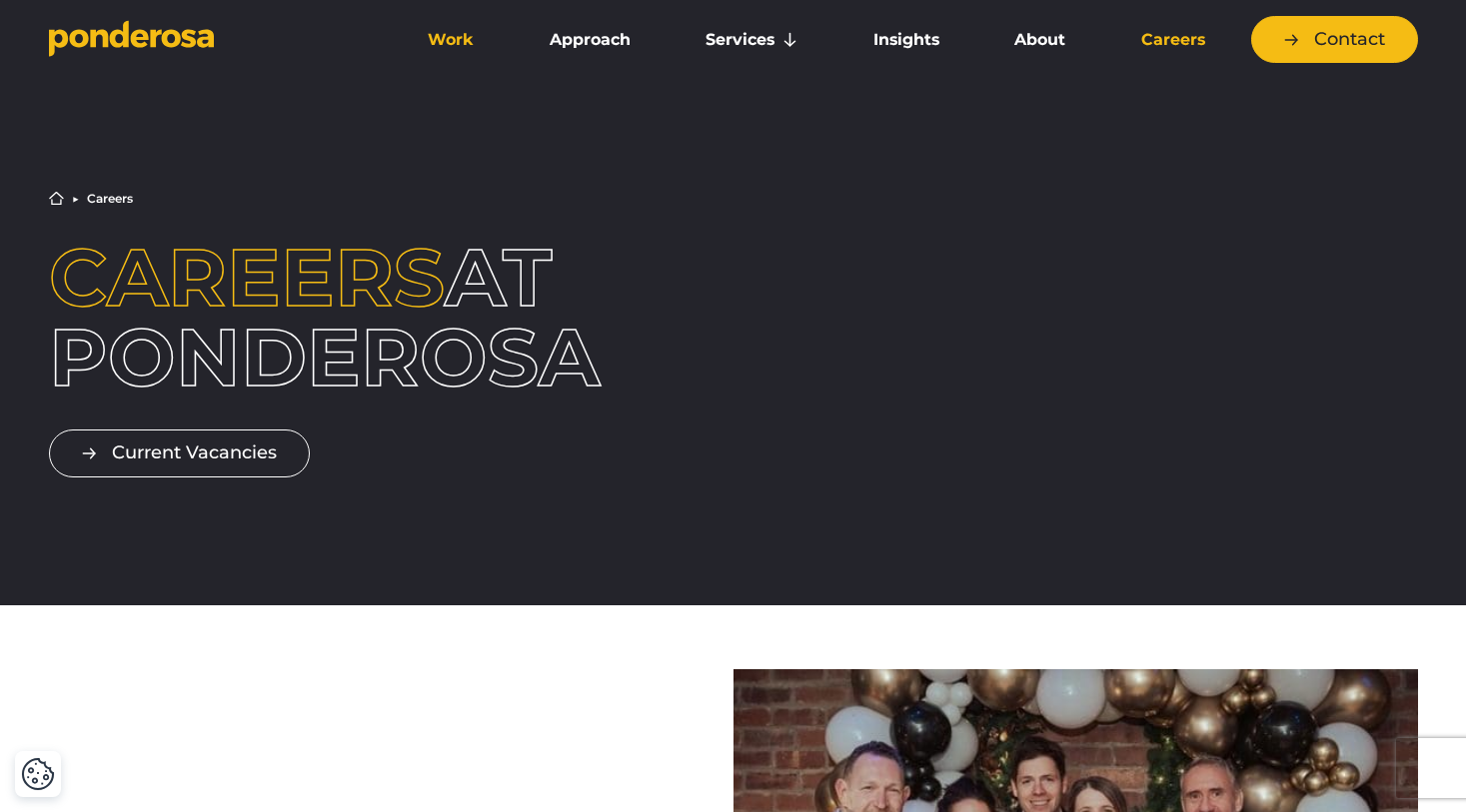 click on "Work" at bounding box center [452, 40] 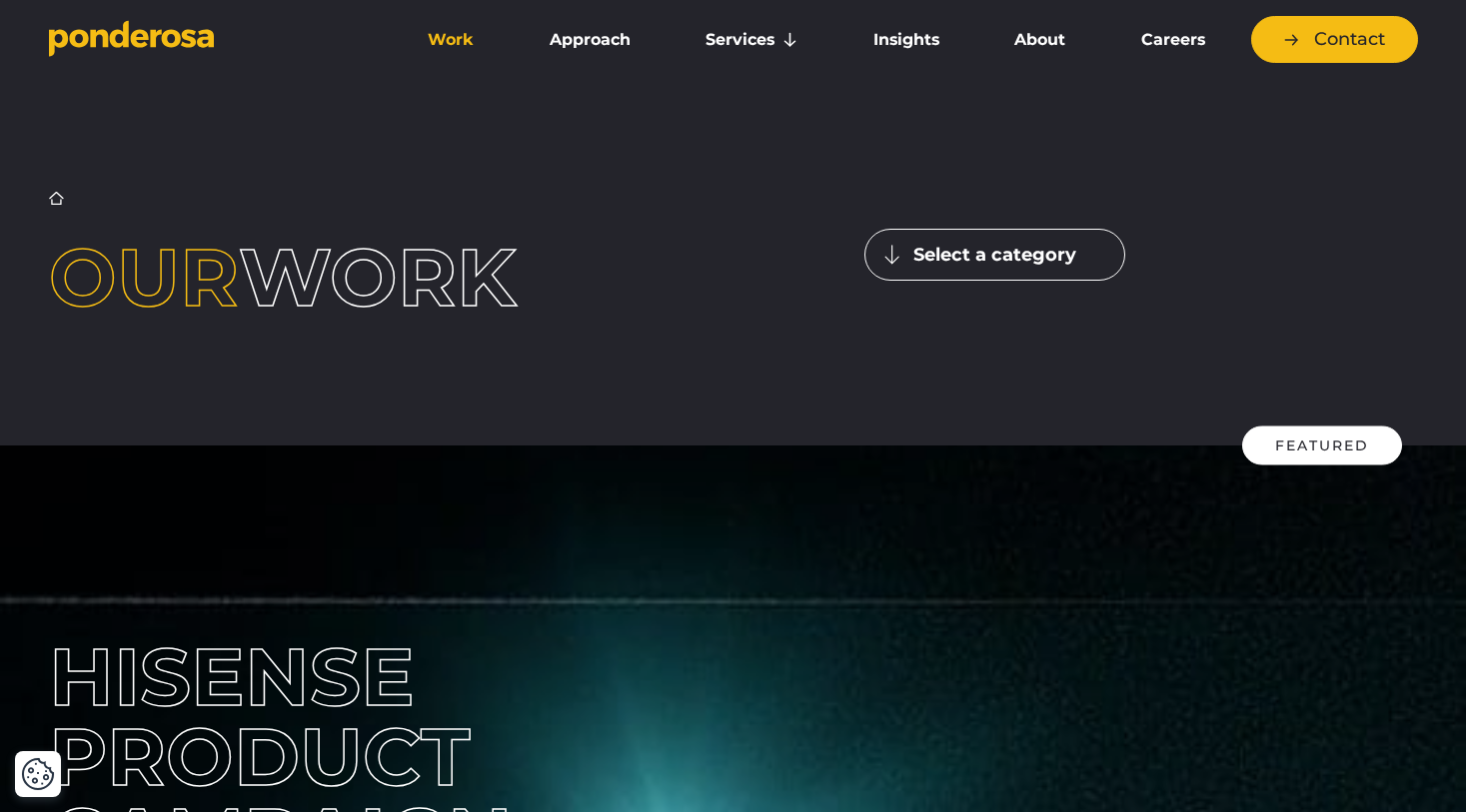 scroll, scrollTop: 0, scrollLeft: 0, axis: both 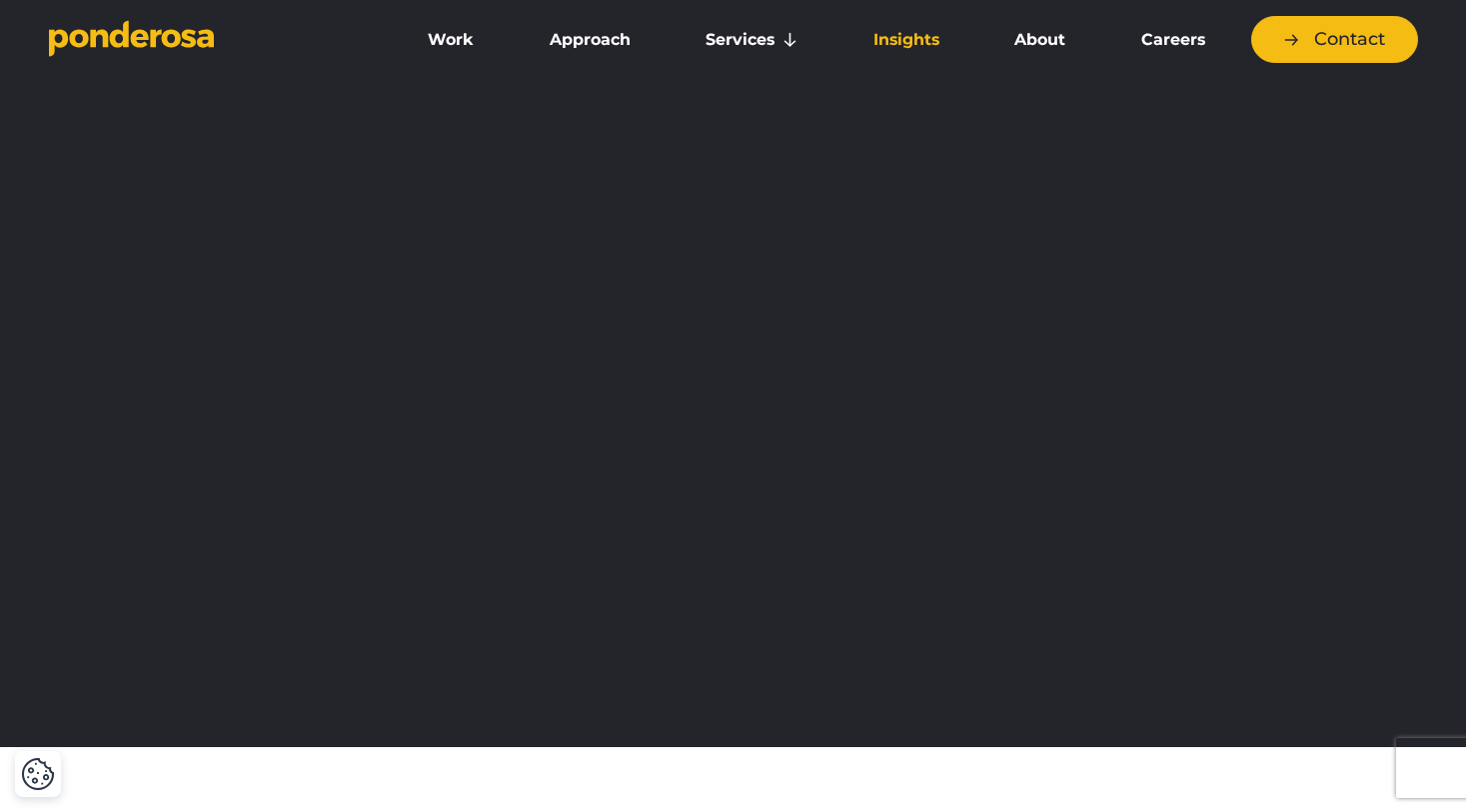 click on "Insights" at bounding box center [906, 40] 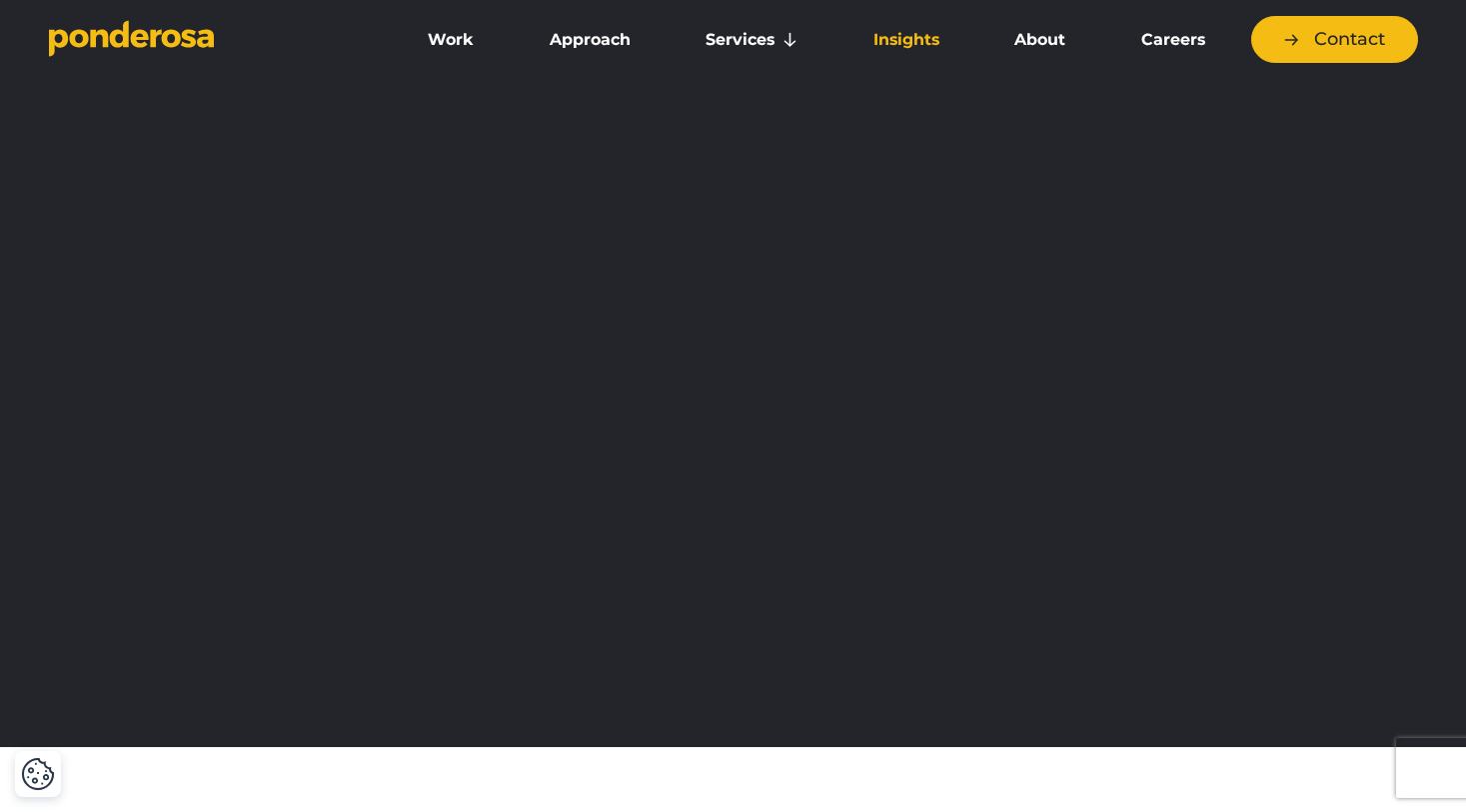 scroll, scrollTop: 0, scrollLeft: 0, axis: both 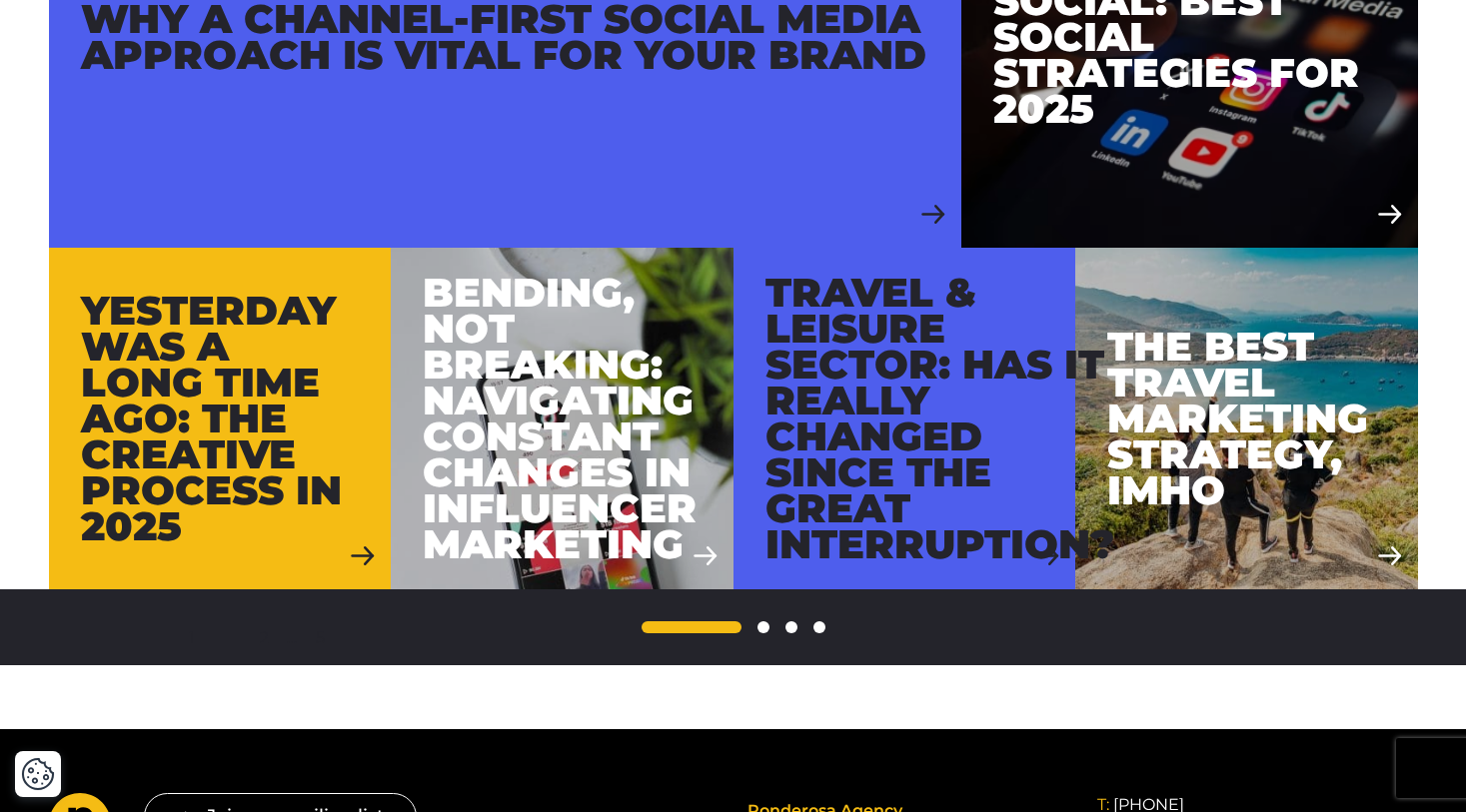 click on "Yesterday was a long time ago: The creative process in 2025" at bounding box center (220, 418) 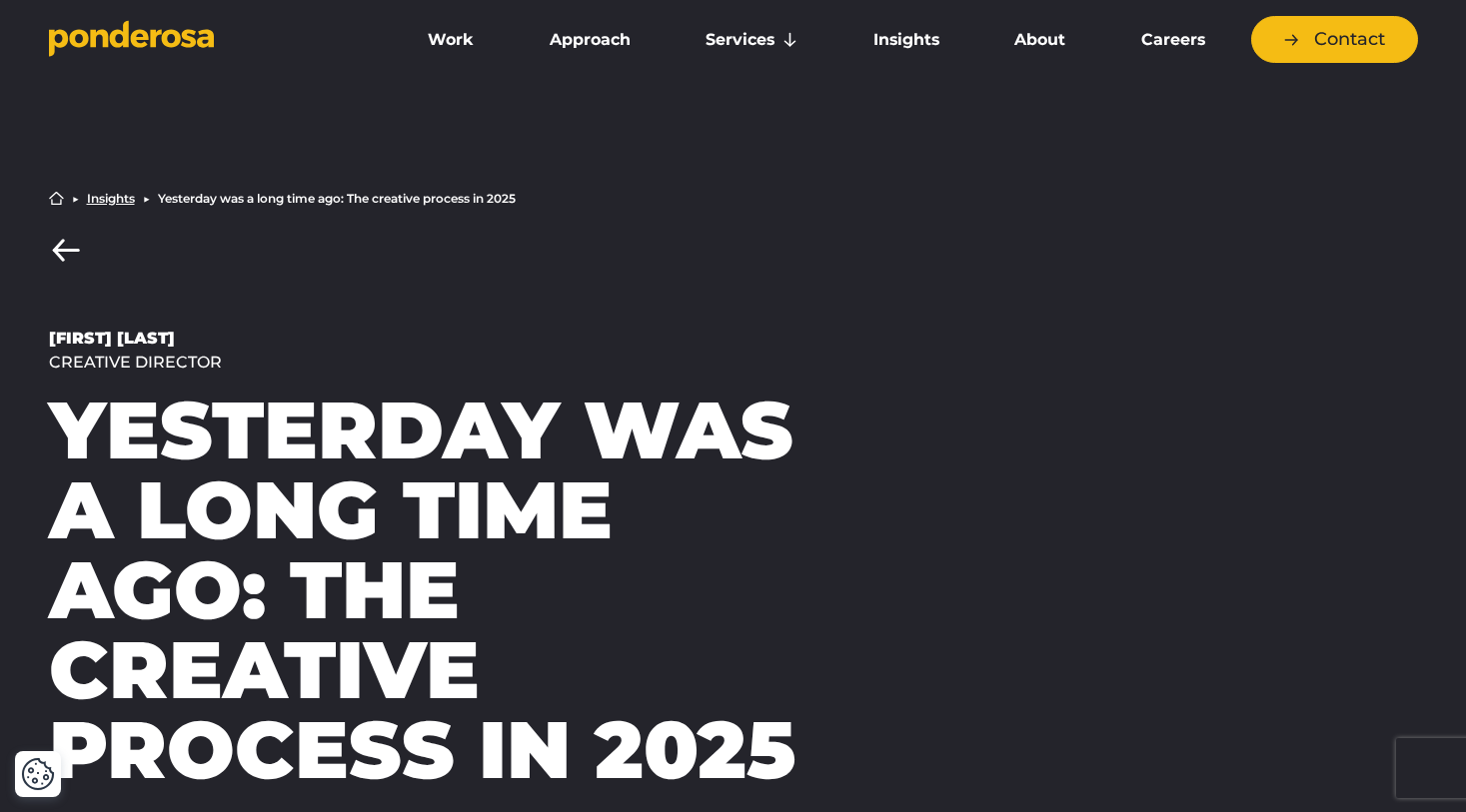 scroll, scrollTop: 0, scrollLeft: 0, axis: both 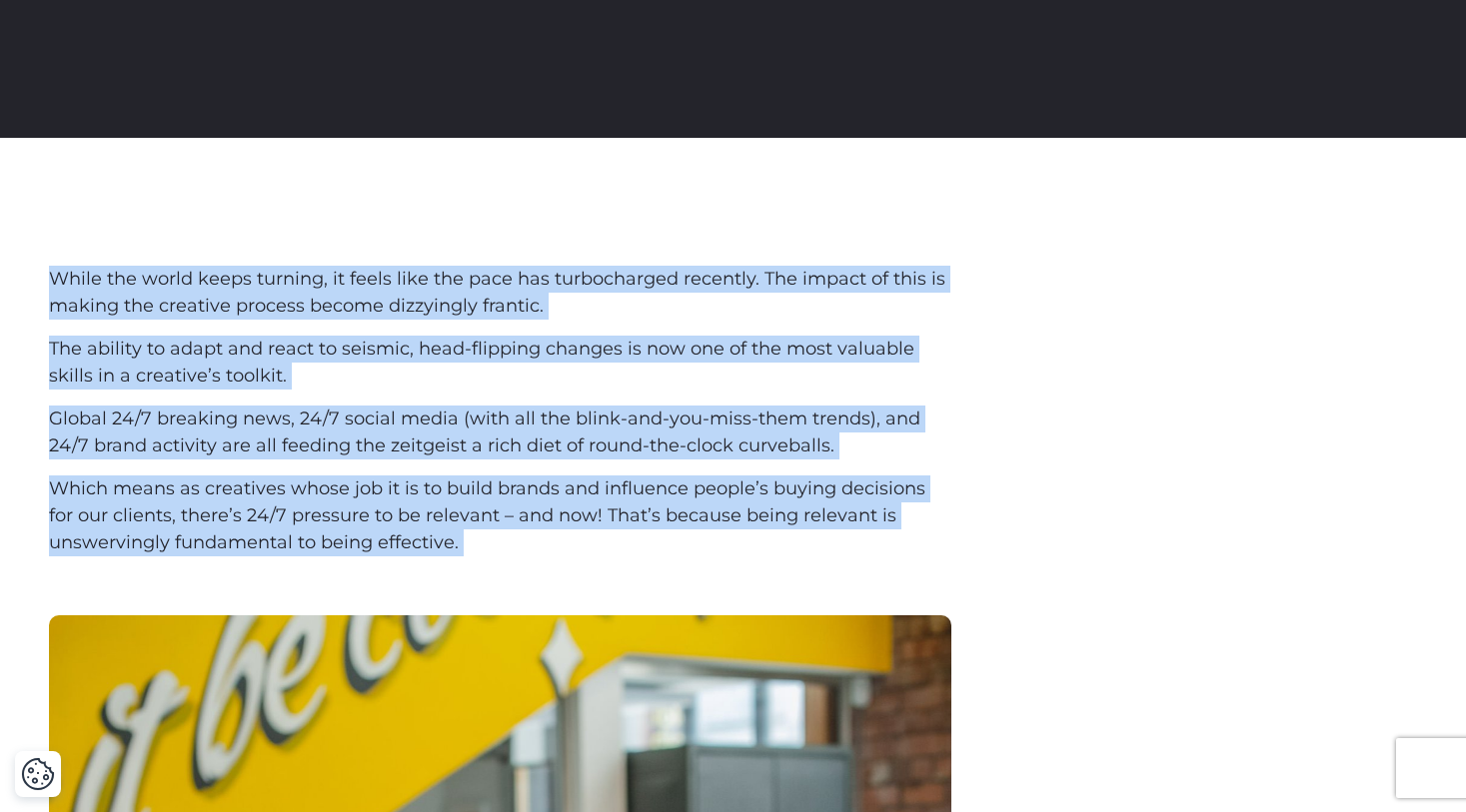 drag, startPoint x: 39, startPoint y: 274, endPoint x: 38, endPoint y: 568, distance: 294.0017 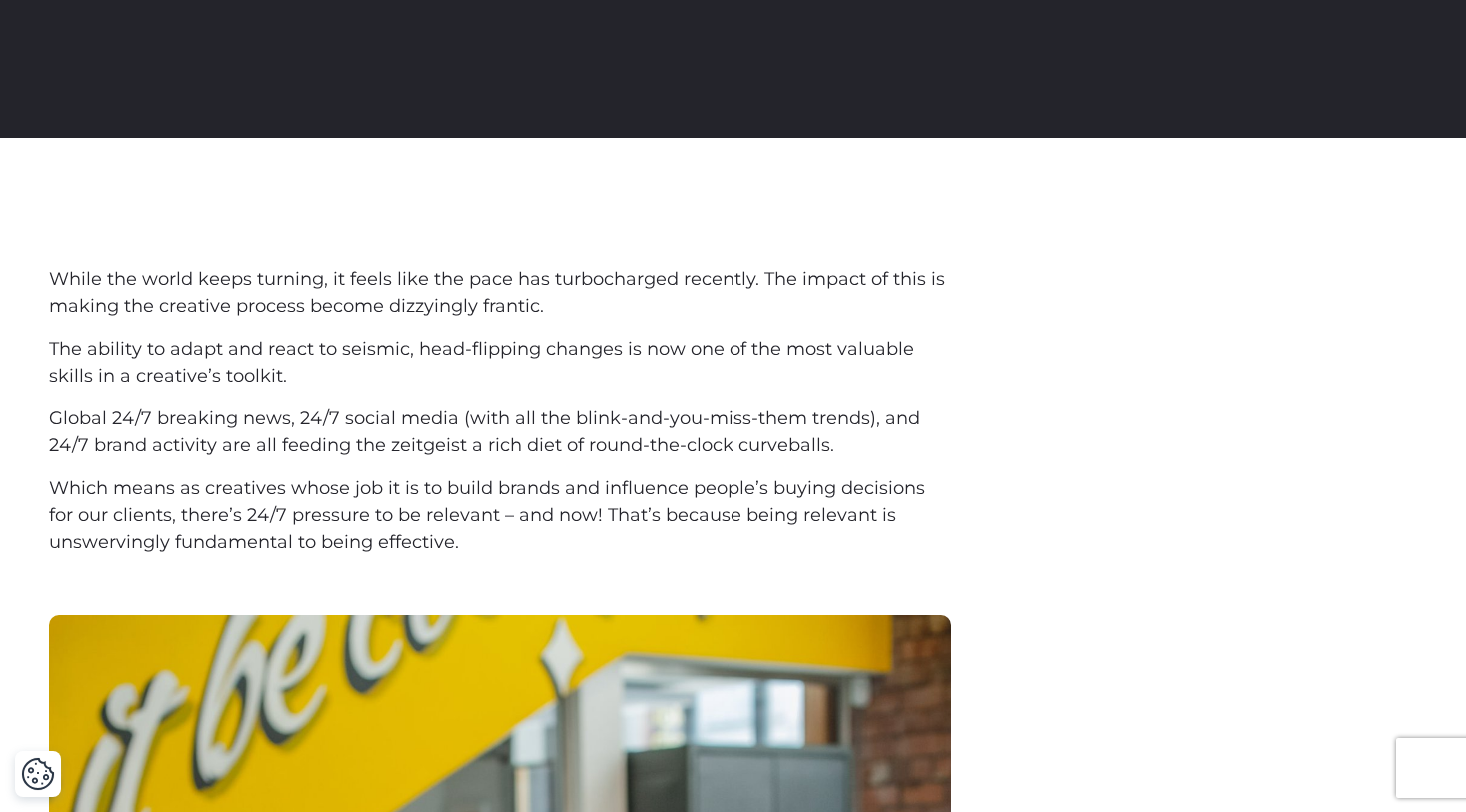 click on "While the world keeps turning, it feels like the pace has turbocharged recently. The impact of this is making the creative process become dizzyingly frantic.
The ability to adapt and react to seismic, head-flipping changes is now one of the most valuable skills in a creative’s toolkit.
Global 24/7 breaking news, 24/7 social media (with all the blink-and-you-miss-them trends), and 24/7 brand activity are all feeding the zeitgeist a rich diet of round-the-clock curveballs.
Which means as creatives whose job it is to build brands and influence people’s buying decisions for our clients, there’s 24/7 pressure to be relevant – and now! That’s because being relevant is unswervingly fundamental to being effective.
A few things creatives can do to help brands keep up:
Pre-empt the need
React like lightning
the  space for being reactive. Even if the response isn’t created there, it’s still the fastest way to get it in front of the audience." at bounding box center [500, 1760] 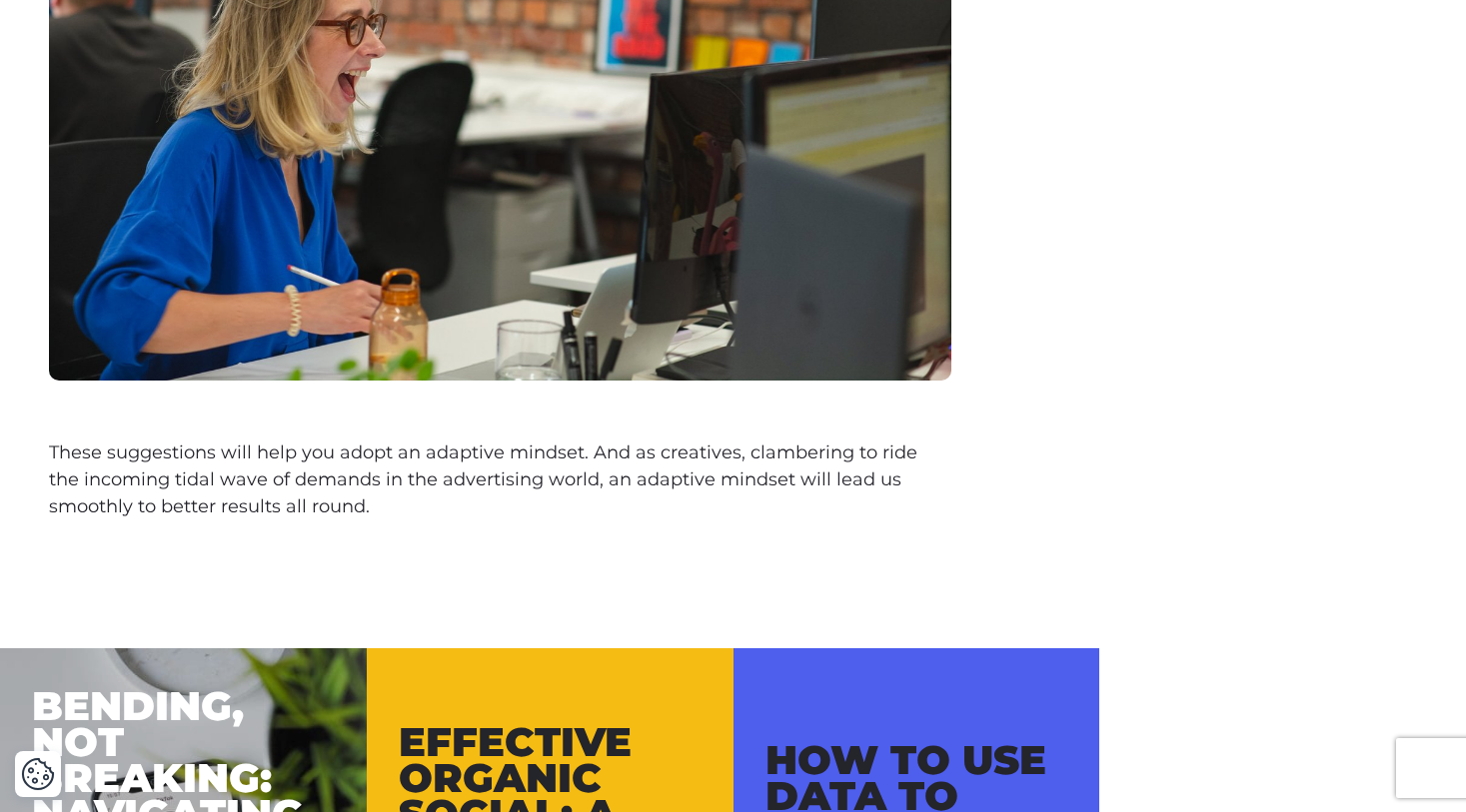 scroll, scrollTop: 4115, scrollLeft: 0, axis: vertical 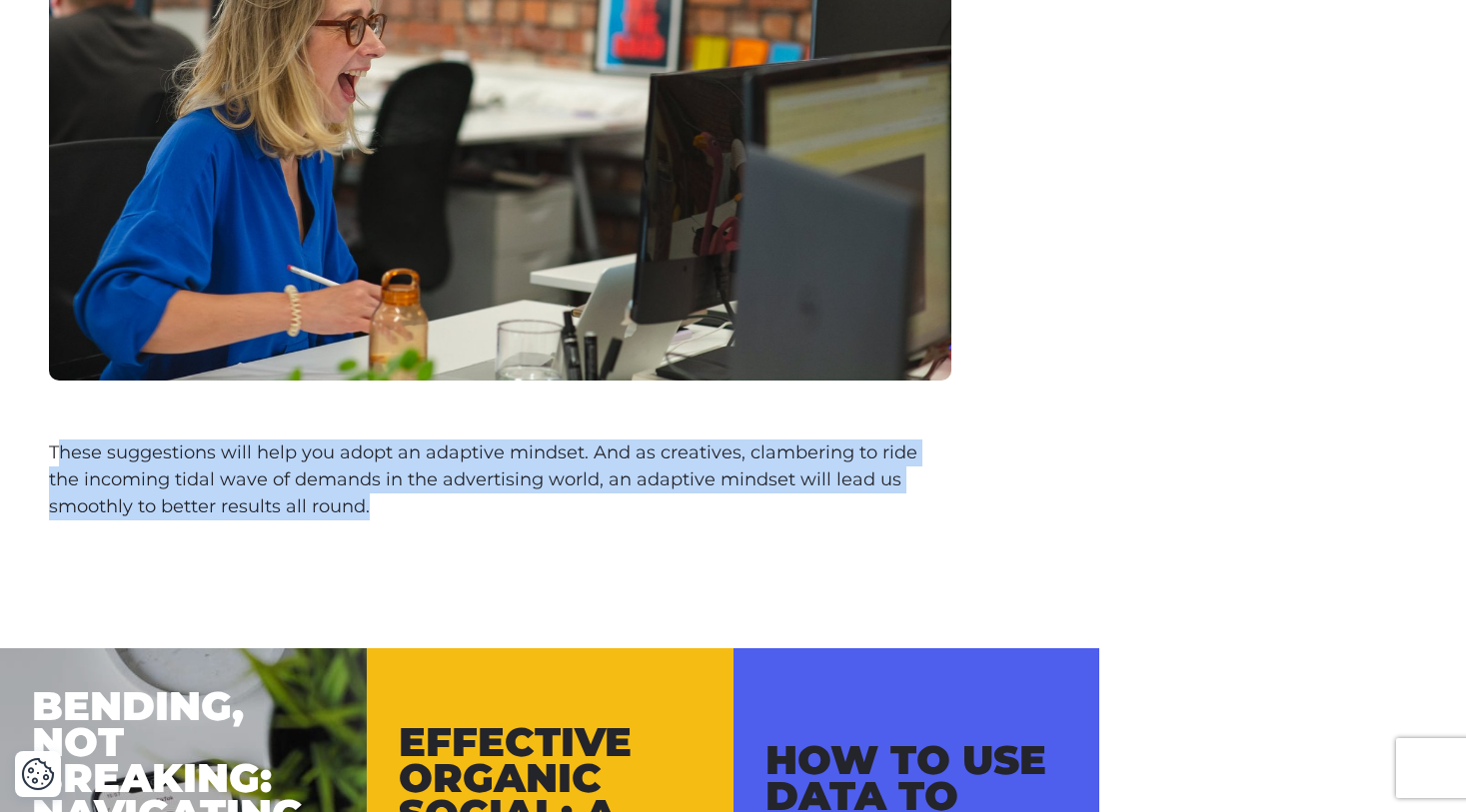 drag, startPoint x: 57, startPoint y: 446, endPoint x: 326, endPoint y: 526, distance: 280.6439 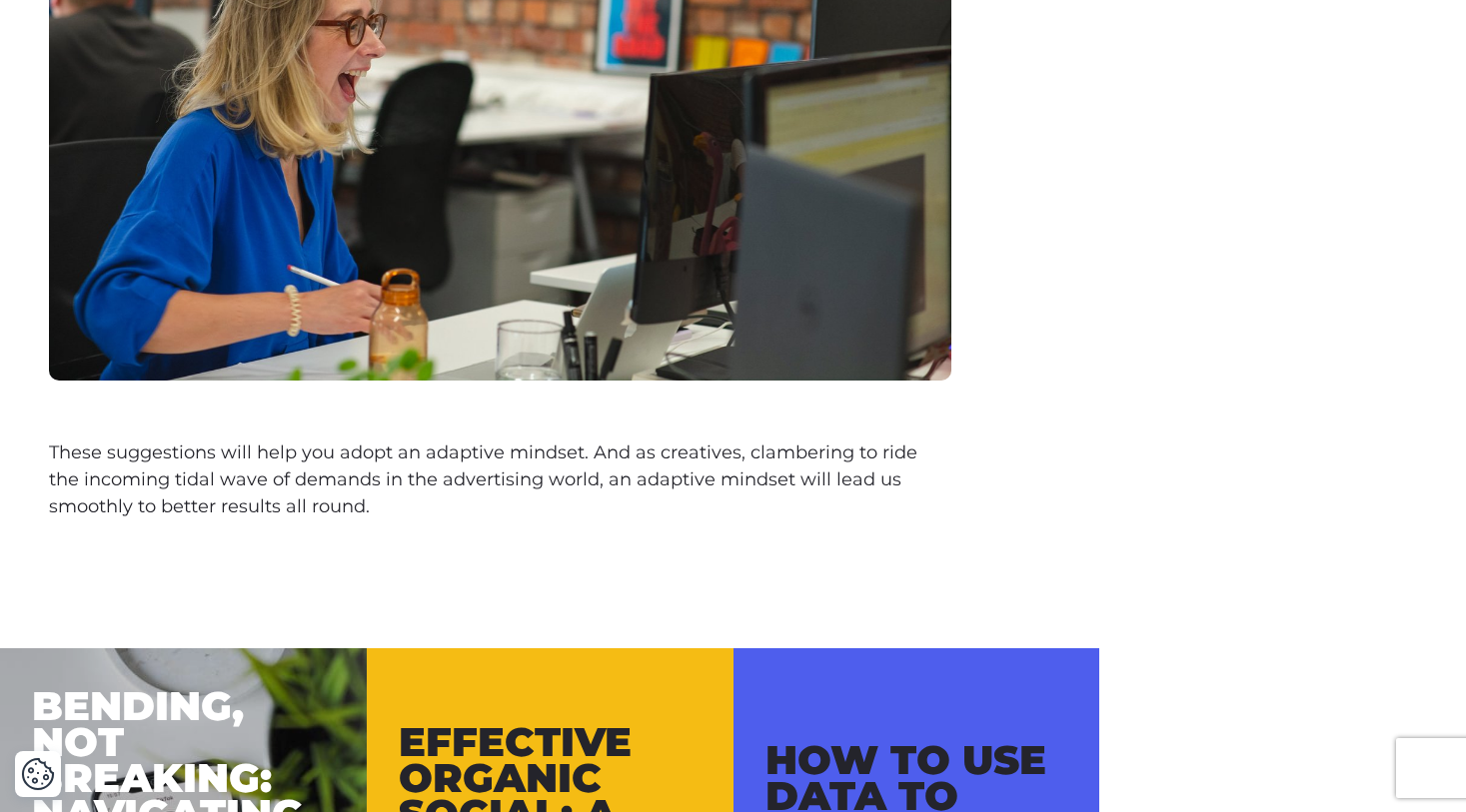 click on "Bending, Not Breaking: Navigating Constant Changes in Influencer Marketing
Effective organic social: a marathon, not a sprint
How to use data to improve social media performance" at bounding box center [733, 767] 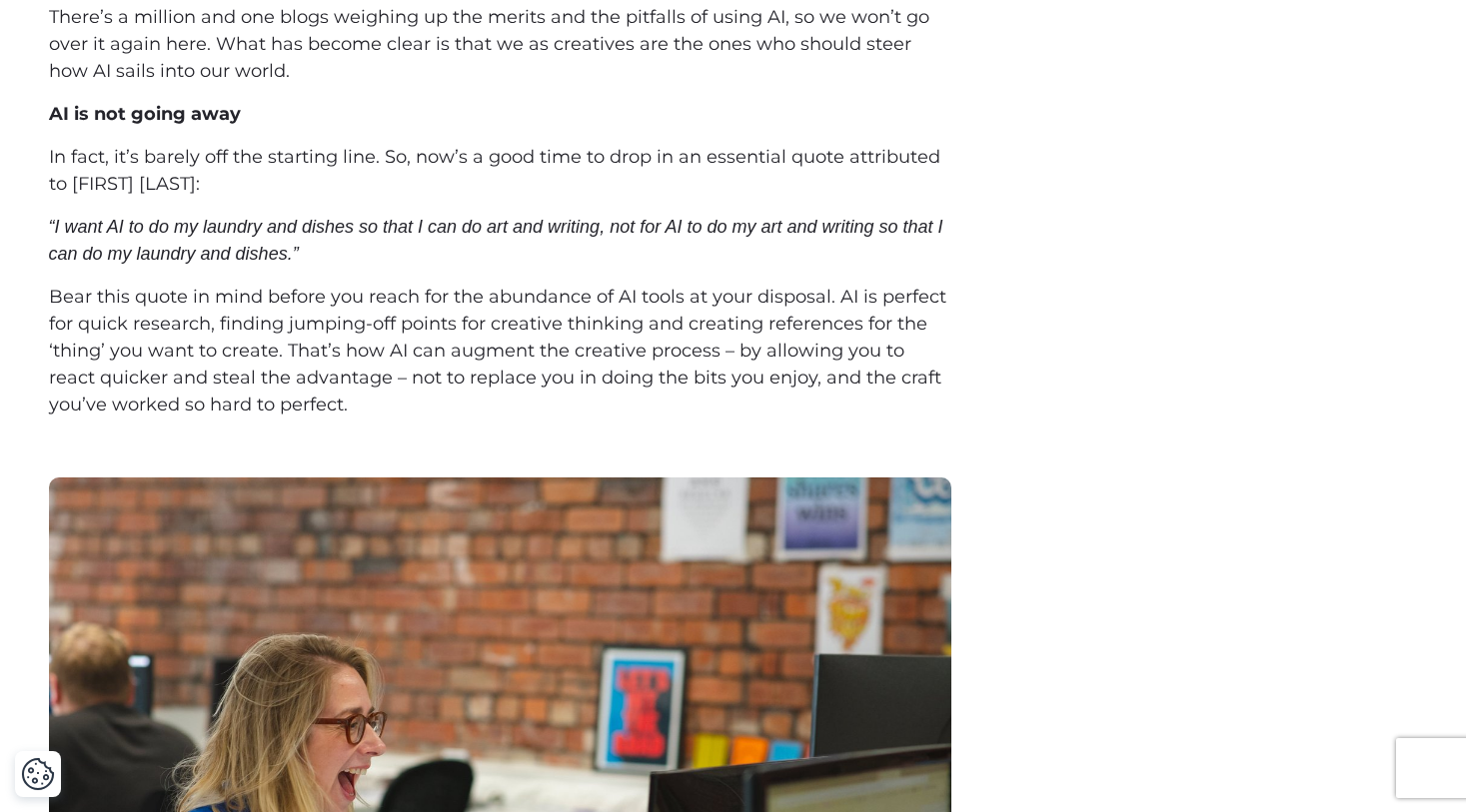 scroll, scrollTop: 3329, scrollLeft: 0, axis: vertical 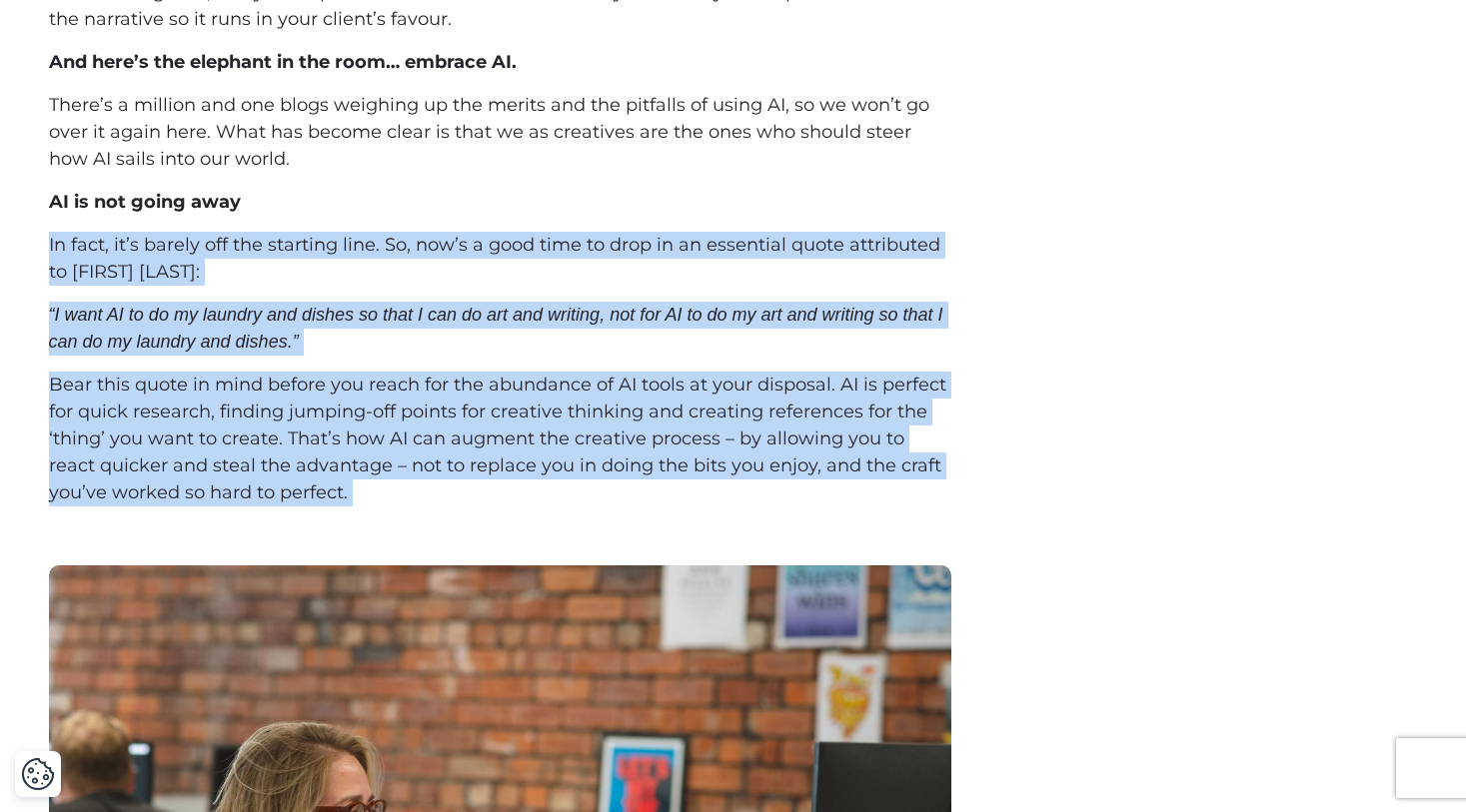 drag, startPoint x: 48, startPoint y: 247, endPoint x: -2, endPoint y: 529, distance: 286.39832 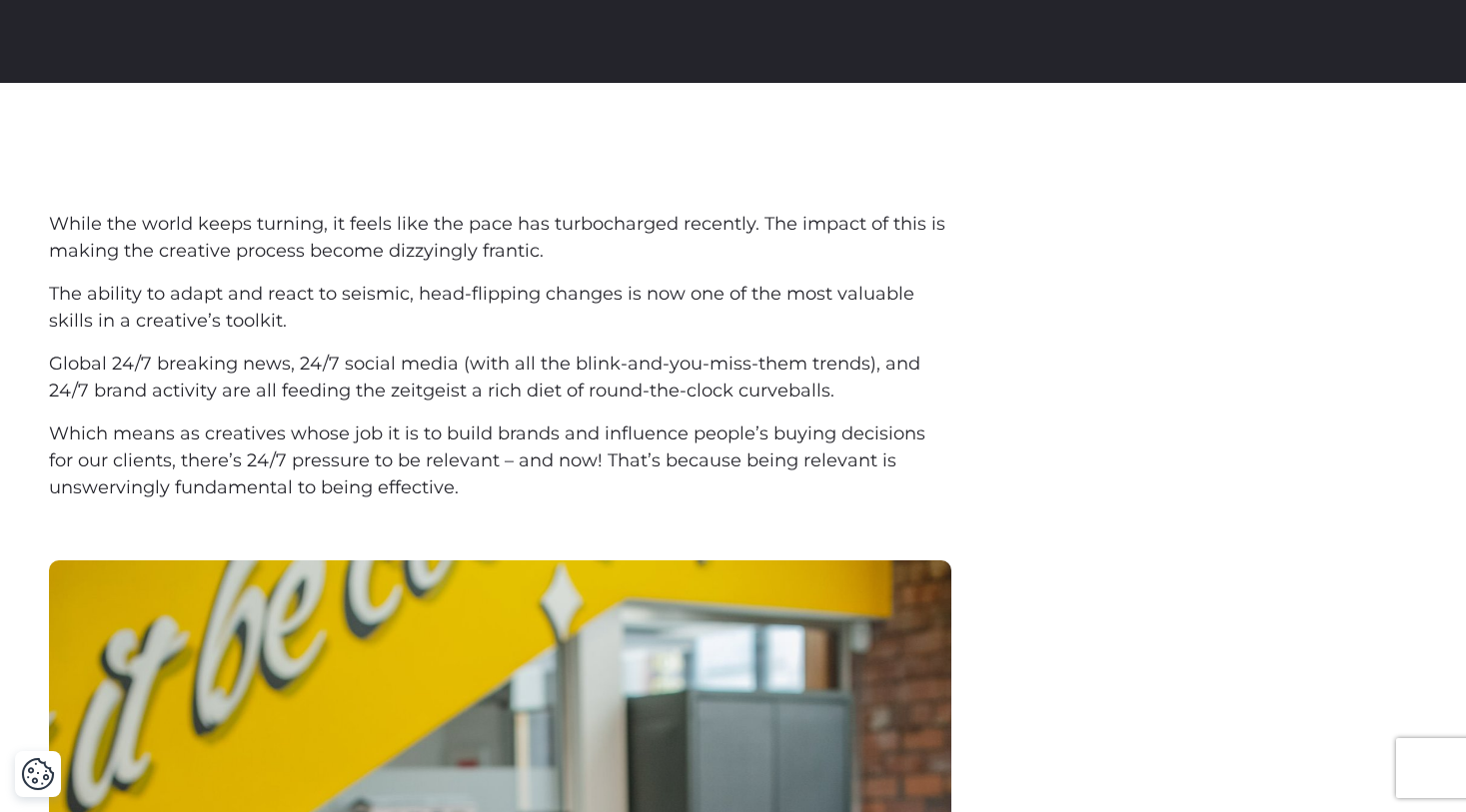 scroll, scrollTop: 826, scrollLeft: 0, axis: vertical 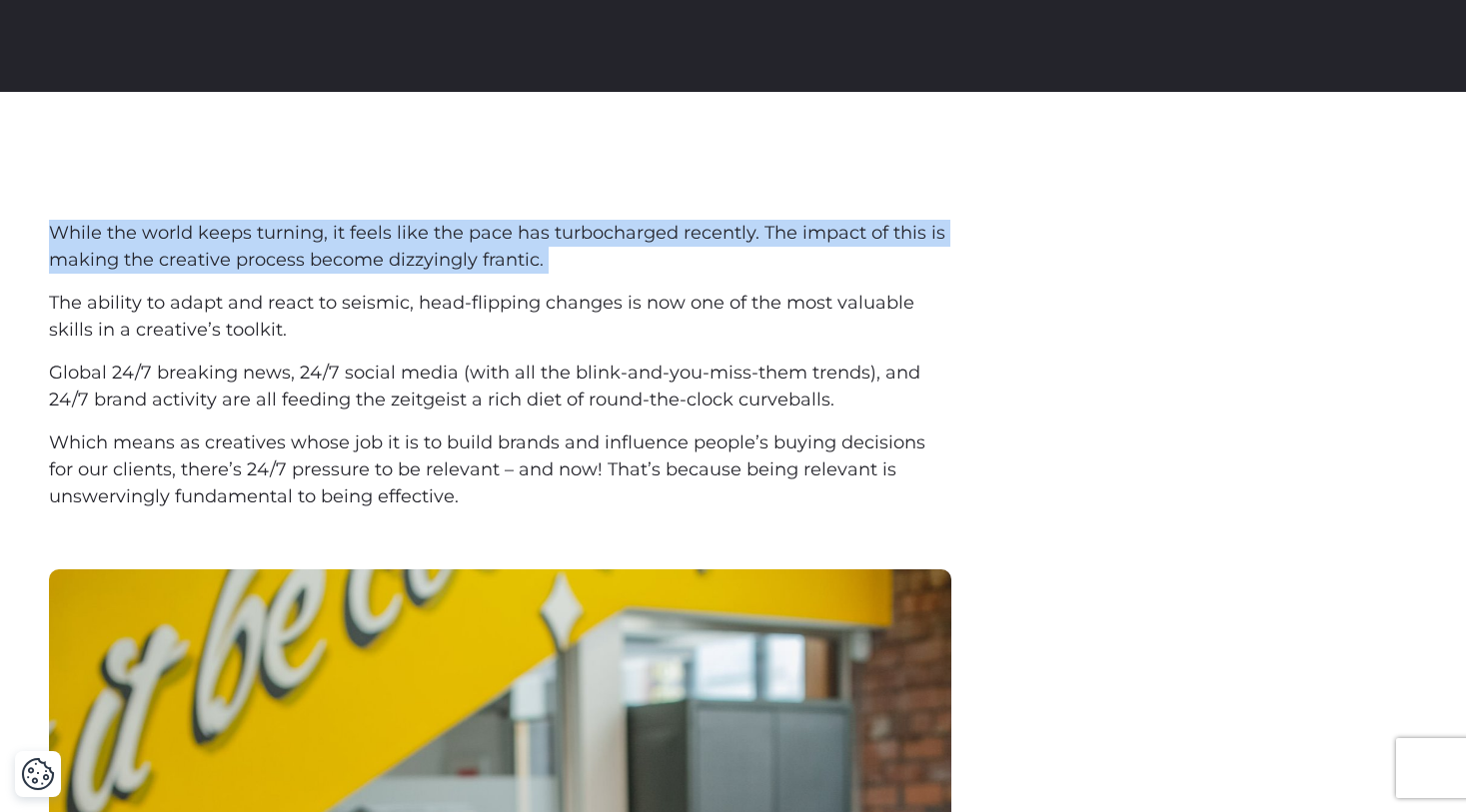 drag, startPoint x: 53, startPoint y: 243, endPoint x: 123, endPoint y: 298, distance: 89.02247 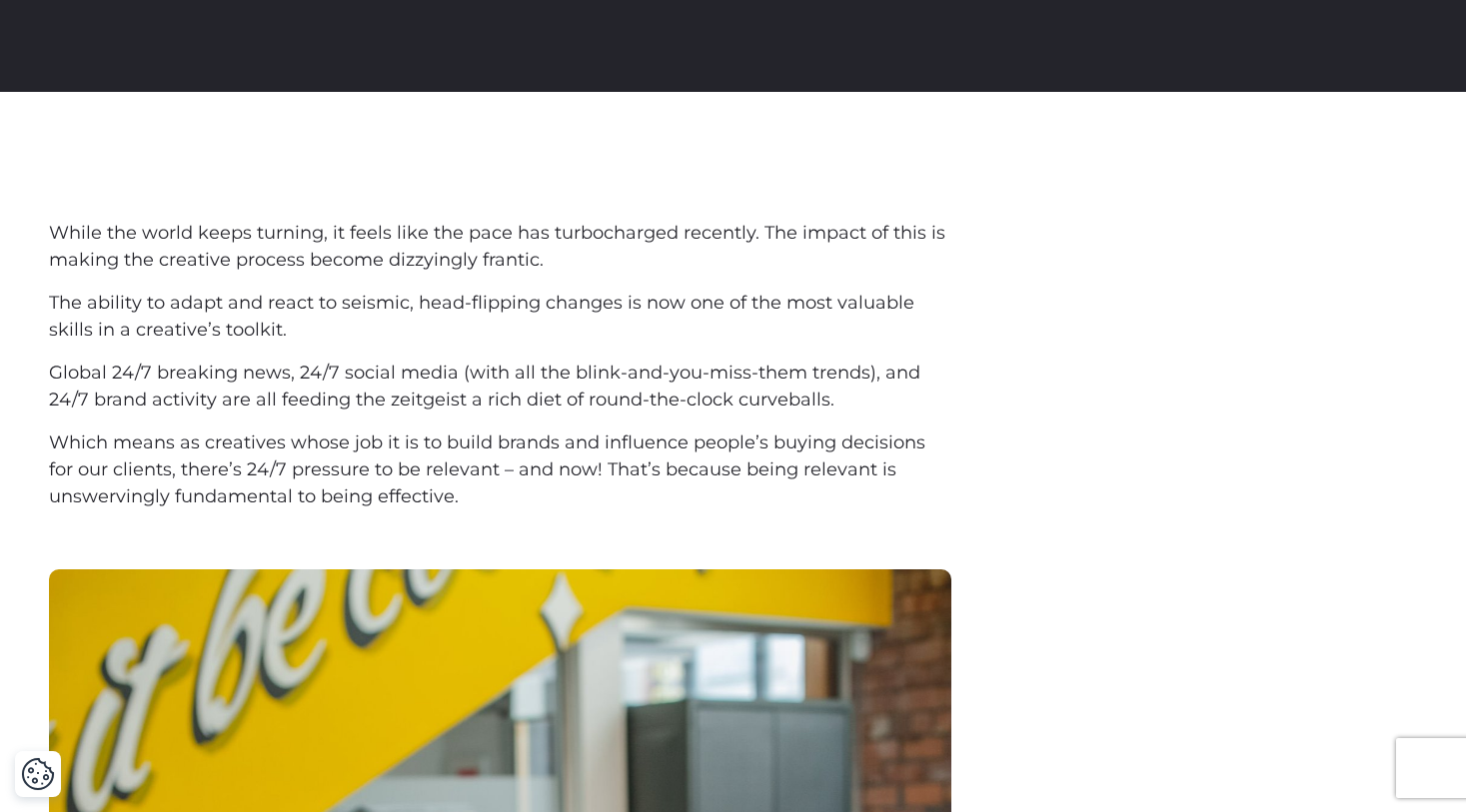 drag, startPoint x: 123, startPoint y: 314, endPoint x: 108, endPoint y: 274, distance: 42.72002 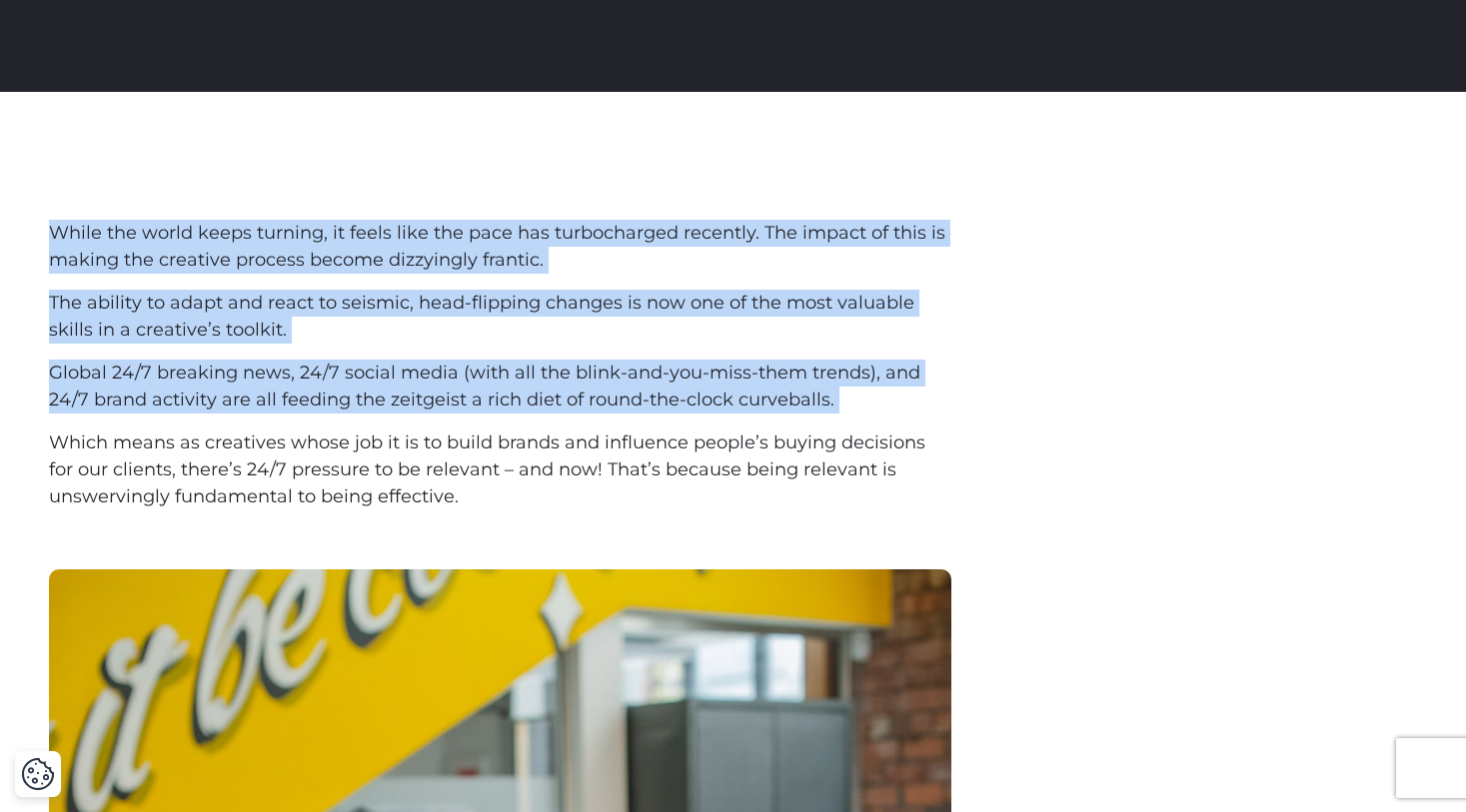 drag, startPoint x: 51, startPoint y: 225, endPoint x: 47, endPoint y: 416, distance: 191.04188 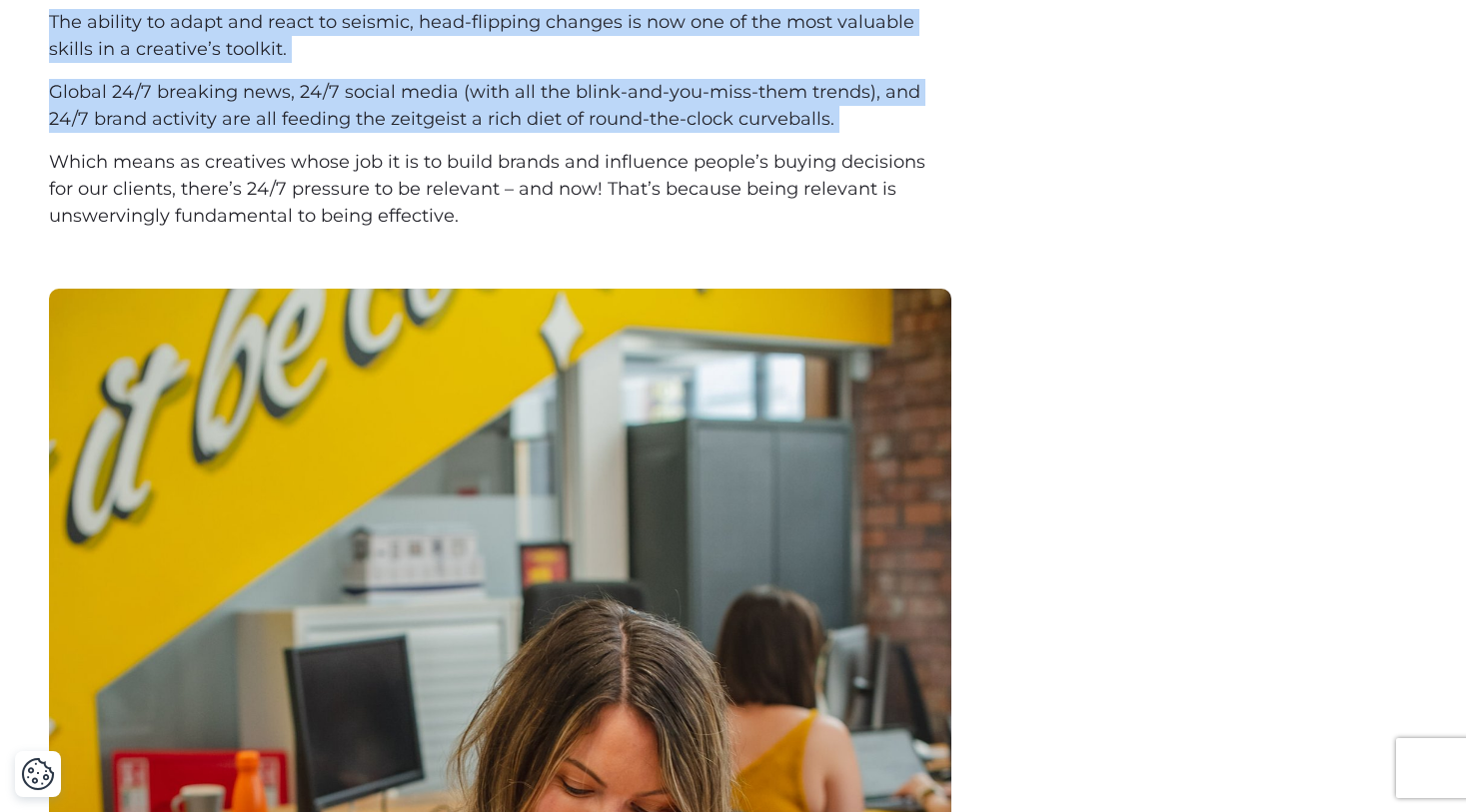 scroll, scrollTop: 1082, scrollLeft: 0, axis: vertical 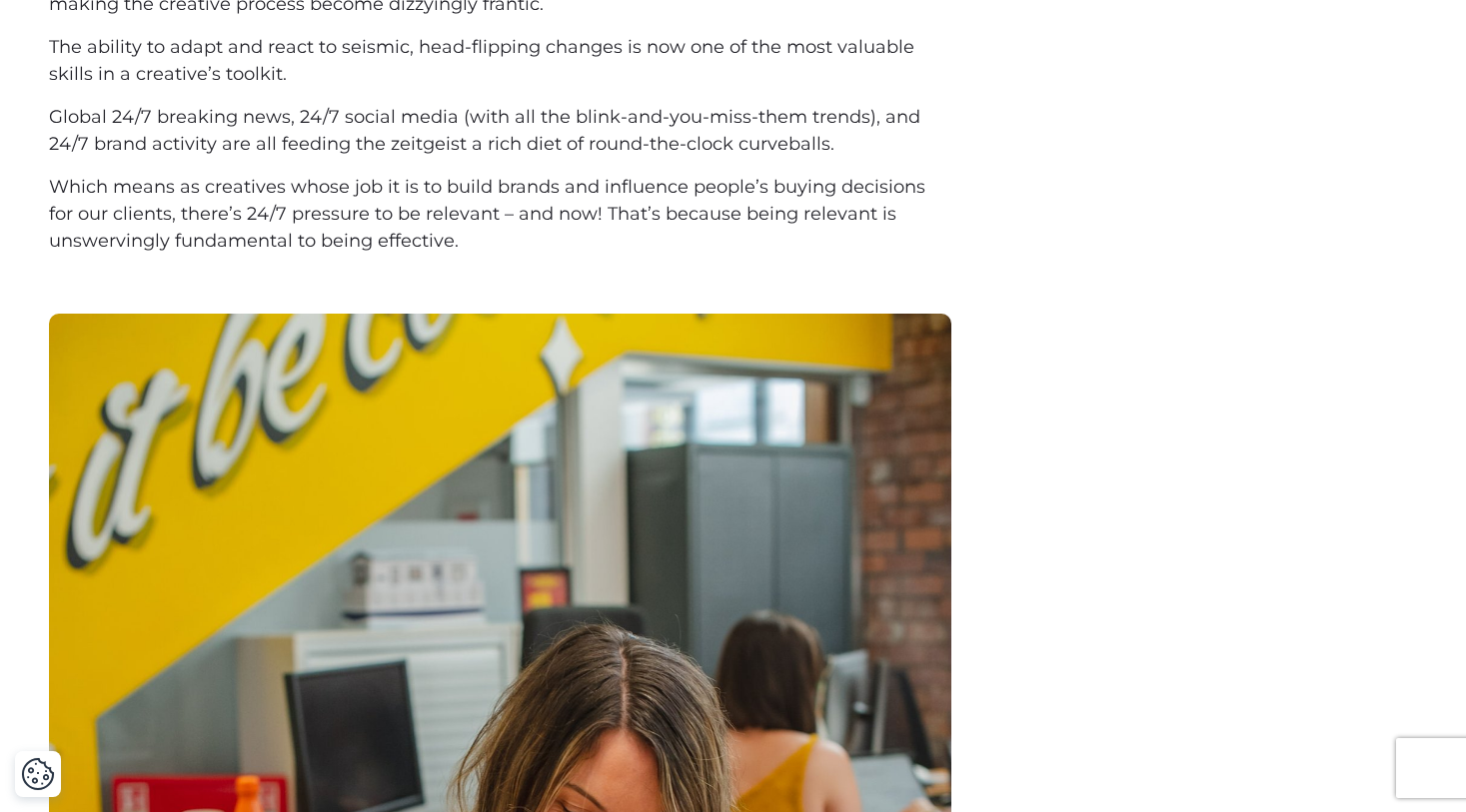 click on "Global 24/7 breaking news, 24/7 social media (with all the blink-and-you-miss-them trends), and 24/7 brand activity are all feeding the zeitgeist a rich diet of round-the-clock curveballs." at bounding box center (500, 131) 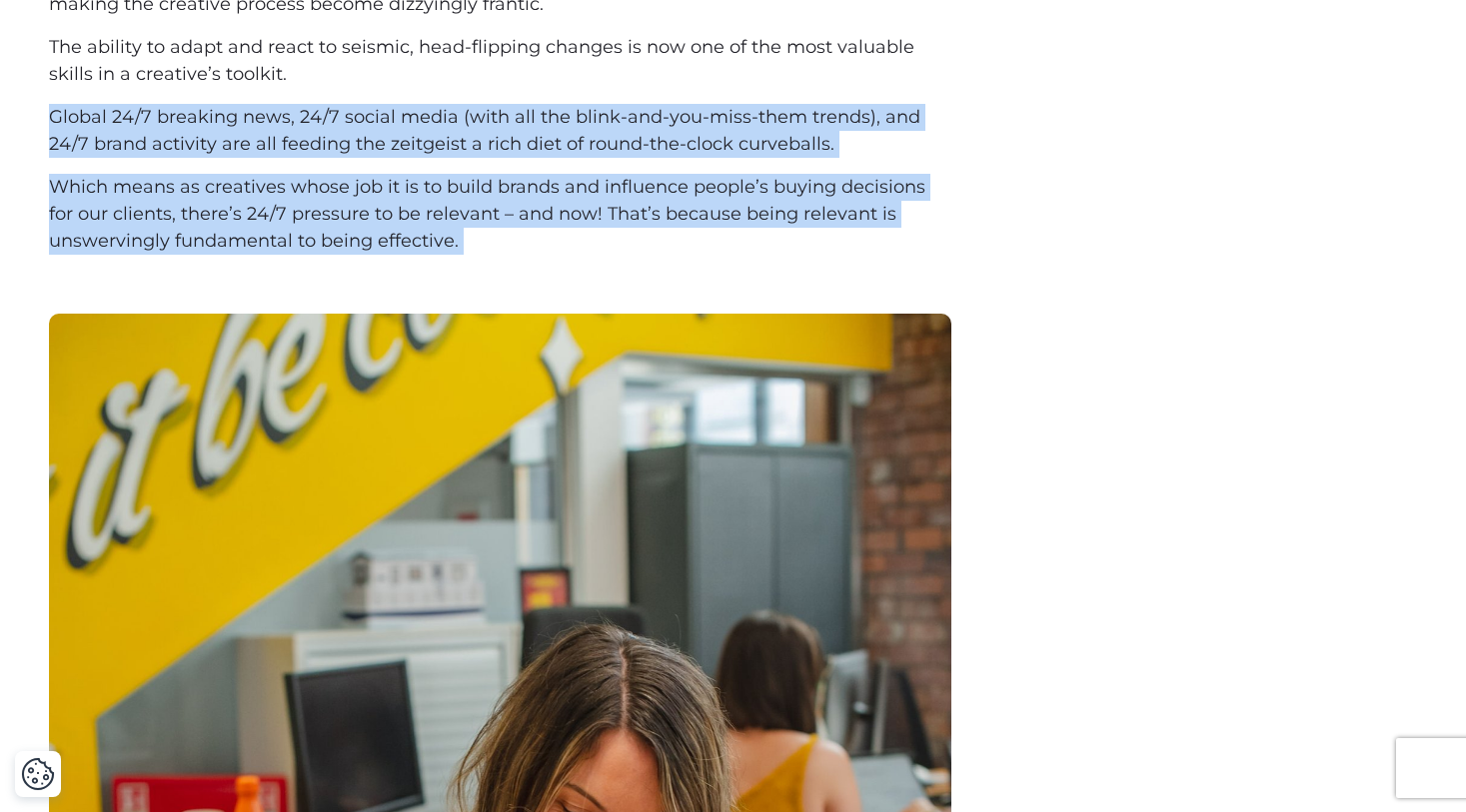 drag, startPoint x: 52, startPoint y: 105, endPoint x: 64, endPoint y: 263, distance: 158.45504 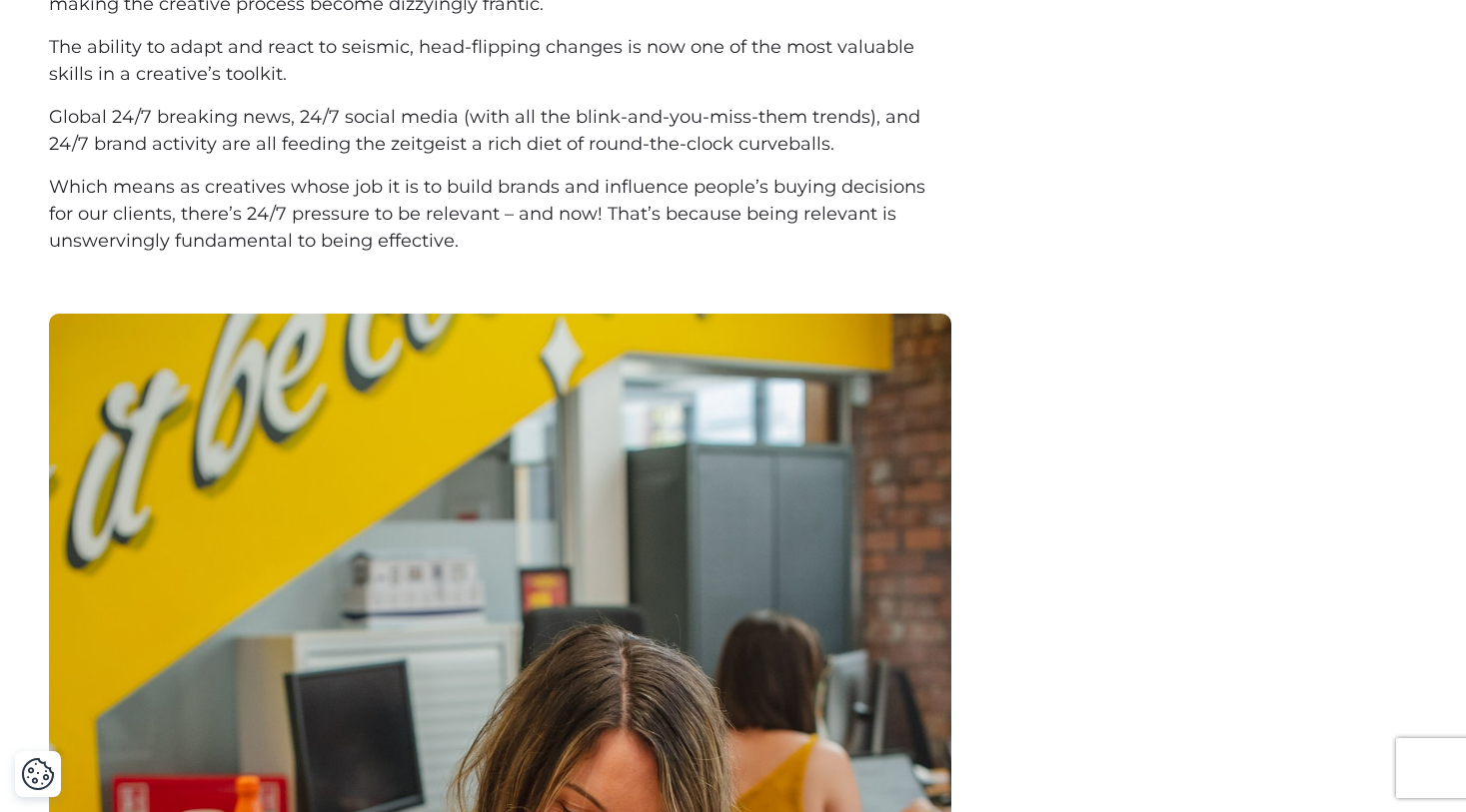 click on "Which means as creatives whose job it is to build brands and influence people’s buying decisions for our clients, there’s 24/7 pressure to be relevant – and now! That’s because being relevant is unswervingly fundamental to being effective." at bounding box center [500, 214] 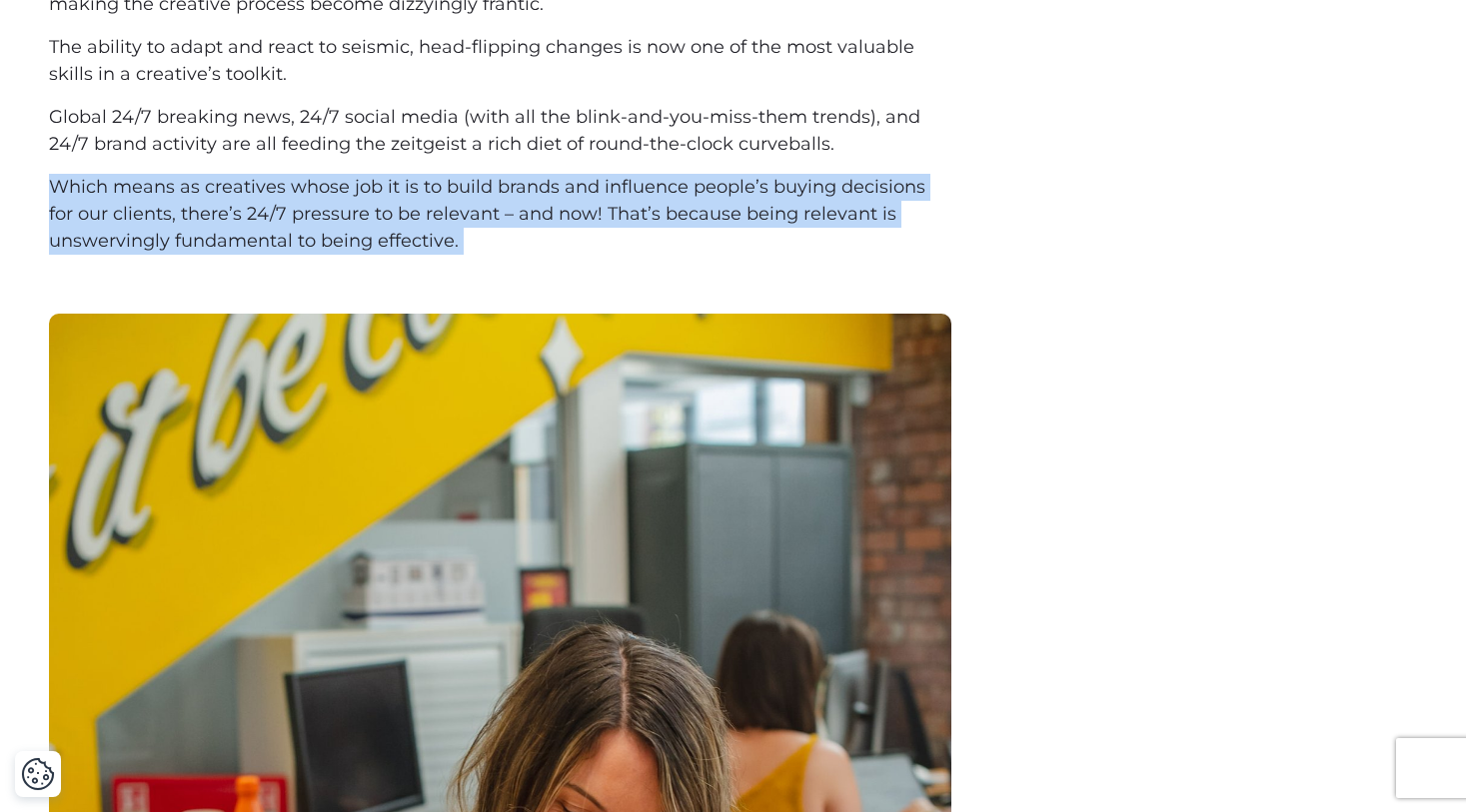 drag, startPoint x: 46, startPoint y: 186, endPoint x: 14, endPoint y: 285, distance: 104.04326 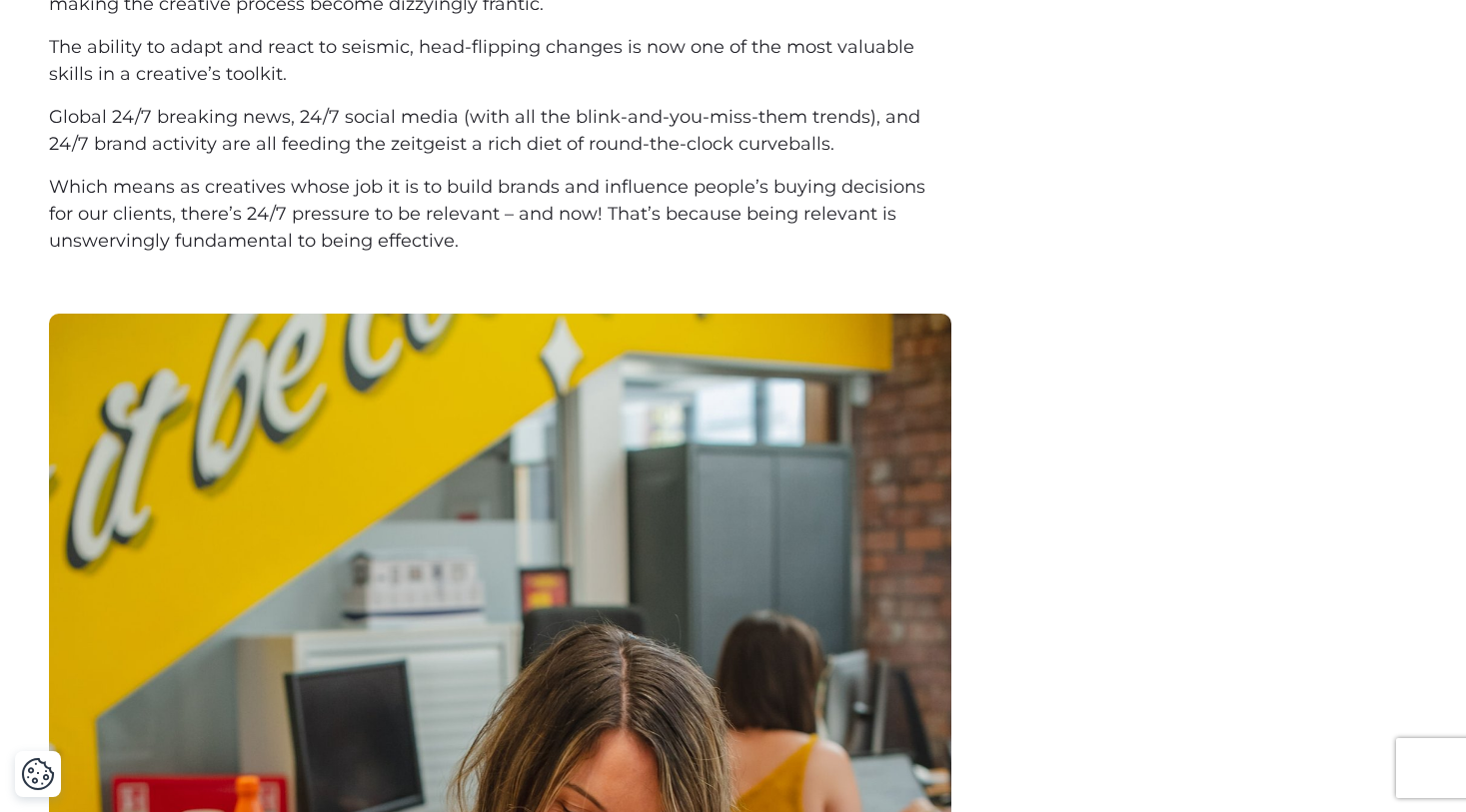 click on "While the world keeps turning, it feels like the pace has turbocharged recently. The impact of this is making the creative process become dizzyingly frantic.
The ability to adapt and react to seismic, head-flipping changes is now one of the most valuable skills in a creative’s toolkit.
Global 24/7 breaking news, 24/7 social media (with all the blink-and-you-miss-them trends), and 24/7 brand activity are all feeding the zeitgeist a rich diet of round-the-clock curveballs.
Which means as creatives whose job it is to build brands and influence people’s buying decisions for our clients, there’s 24/7 pressure to be relevant – and now! That’s because being relevant is unswervingly fundamental to being effective.
A few things creatives can do to help brands keep up:
Pre-empt the need
React like lightning
the  space for being reactive. Even if the response isn’t created there, it’s still the fastest way to get it in front of the audience." at bounding box center (500, 1759) 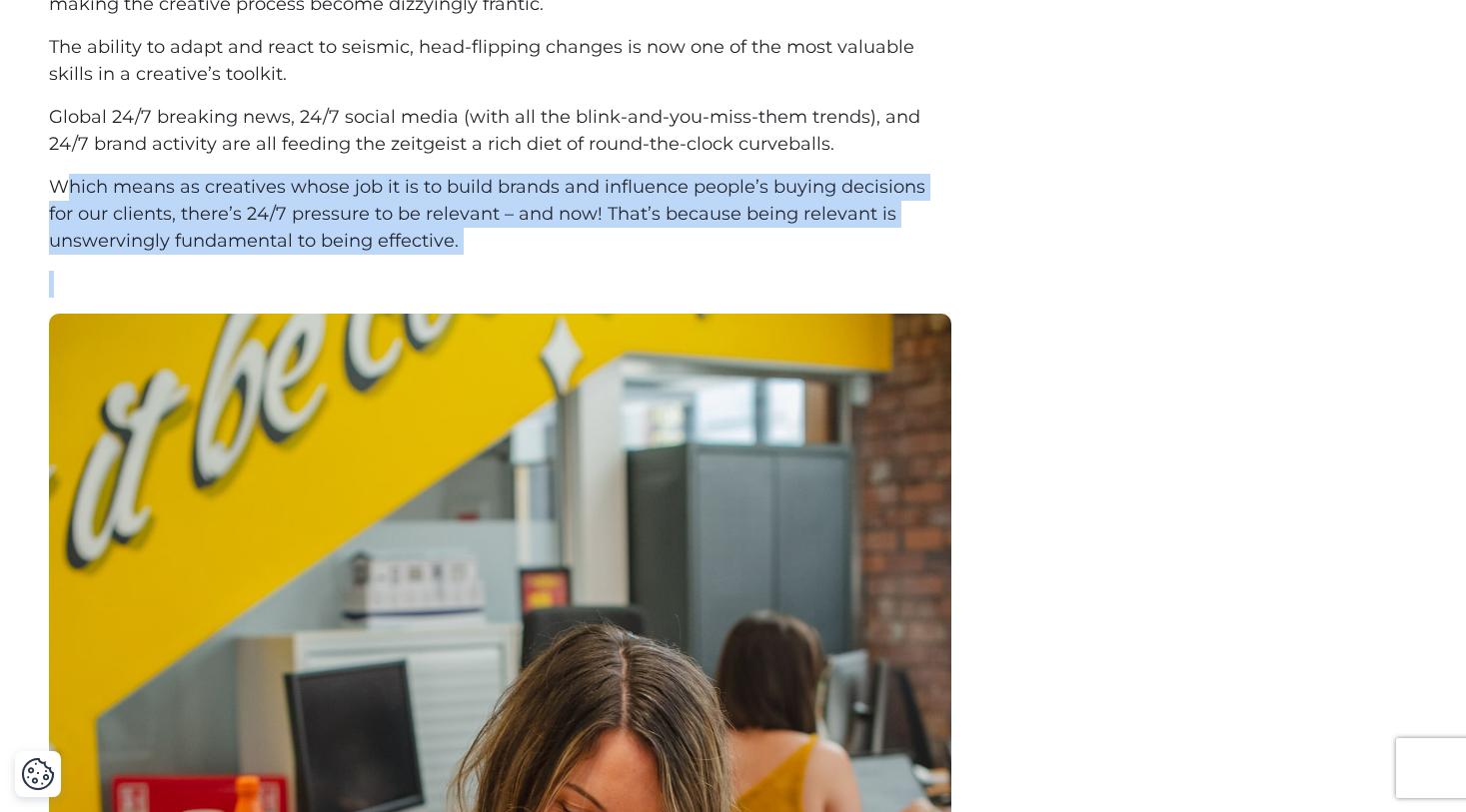 drag, startPoint x: 64, startPoint y: 184, endPoint x: 93, endPoint y: 279, distance: 99.32774 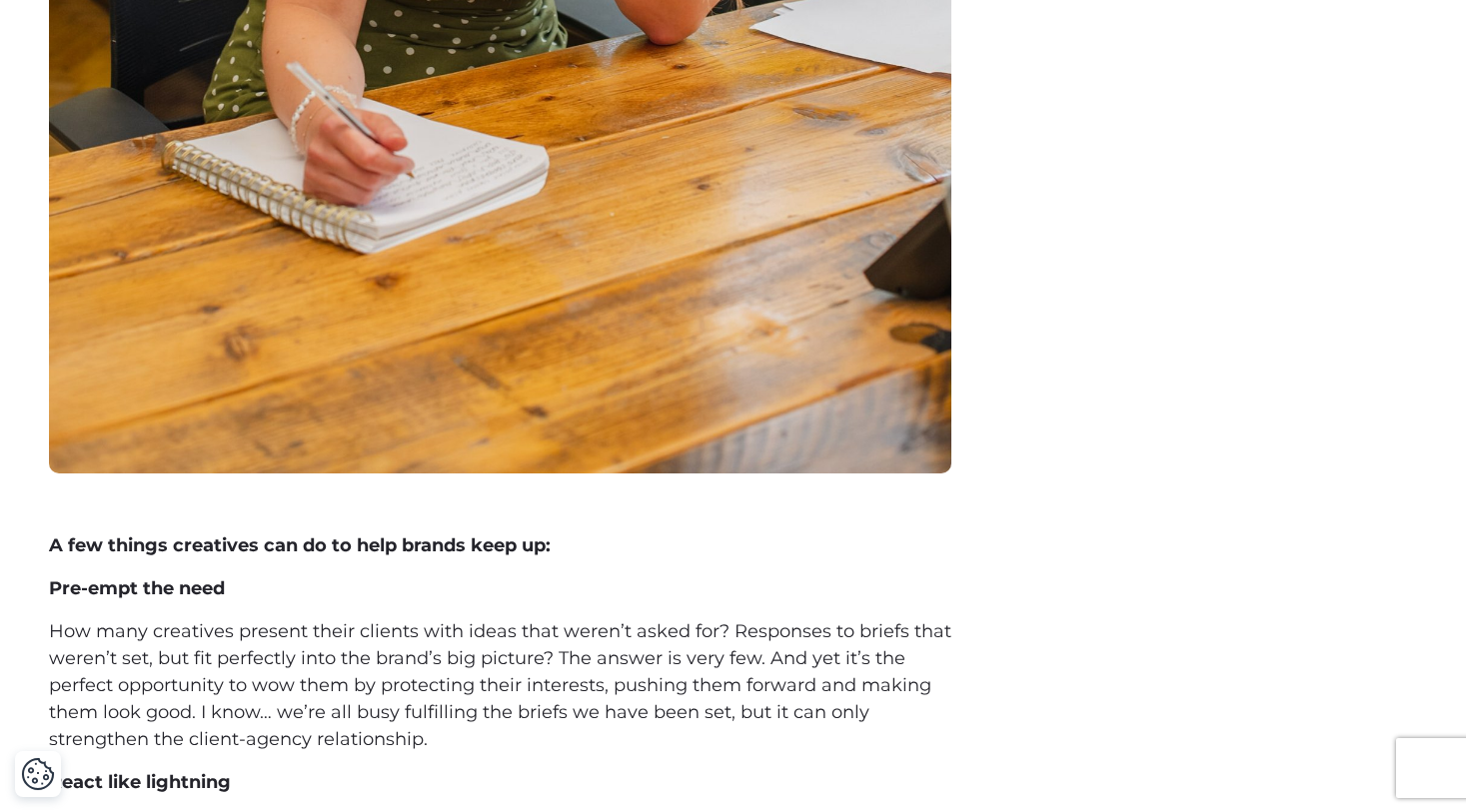 scroll, scrollTop: 2543, scrollLeft: 0, axis: vertical 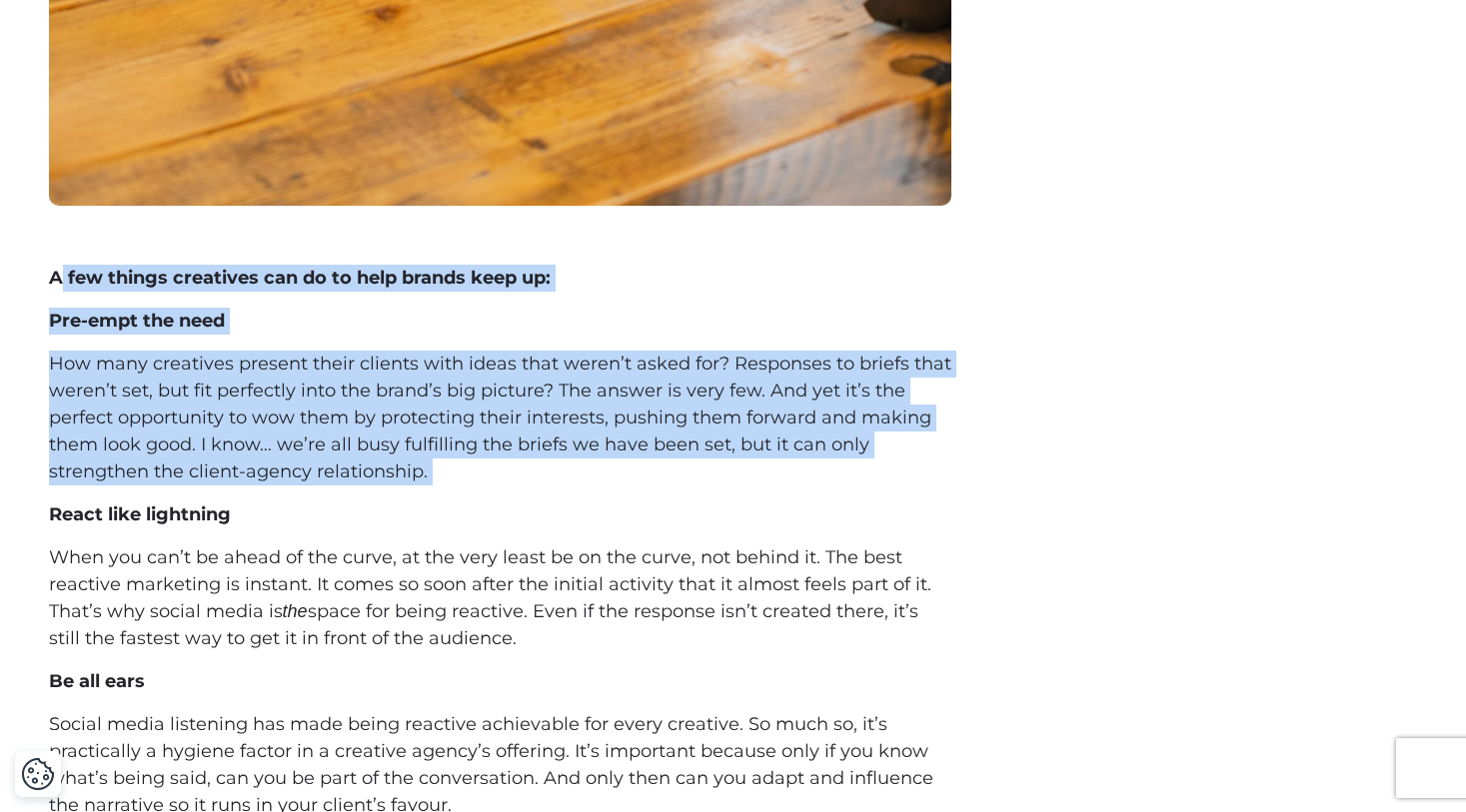 drag, startPoint x: 56, startPoint y: 266, endPoint x: 41, endPoint y: 489, distance: 223.50391 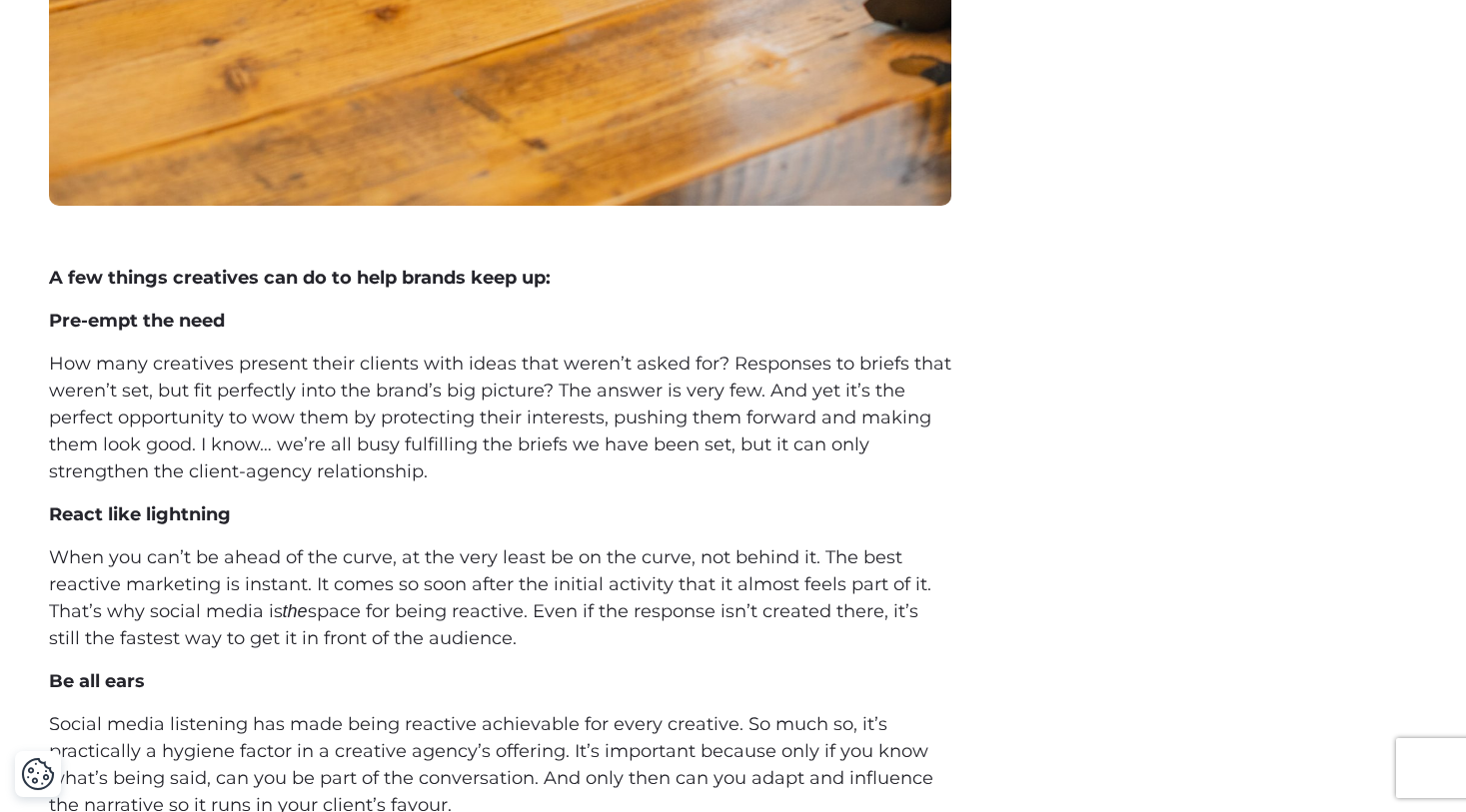 click on "How many creatives present their clients with ideas that weren’t asked for? Responses to briefs that weren’t set, but fit perfectly into the brand’s big picture? The answer is very few. And yet it’s the perfect opportunity to wow them by protecting their interests, pushing them forward and making them look good. I know… we’re all busy fulfilling the briefs we have been set, but it can only strengthen the client-agency relationship." at bounding box center (500, 417) 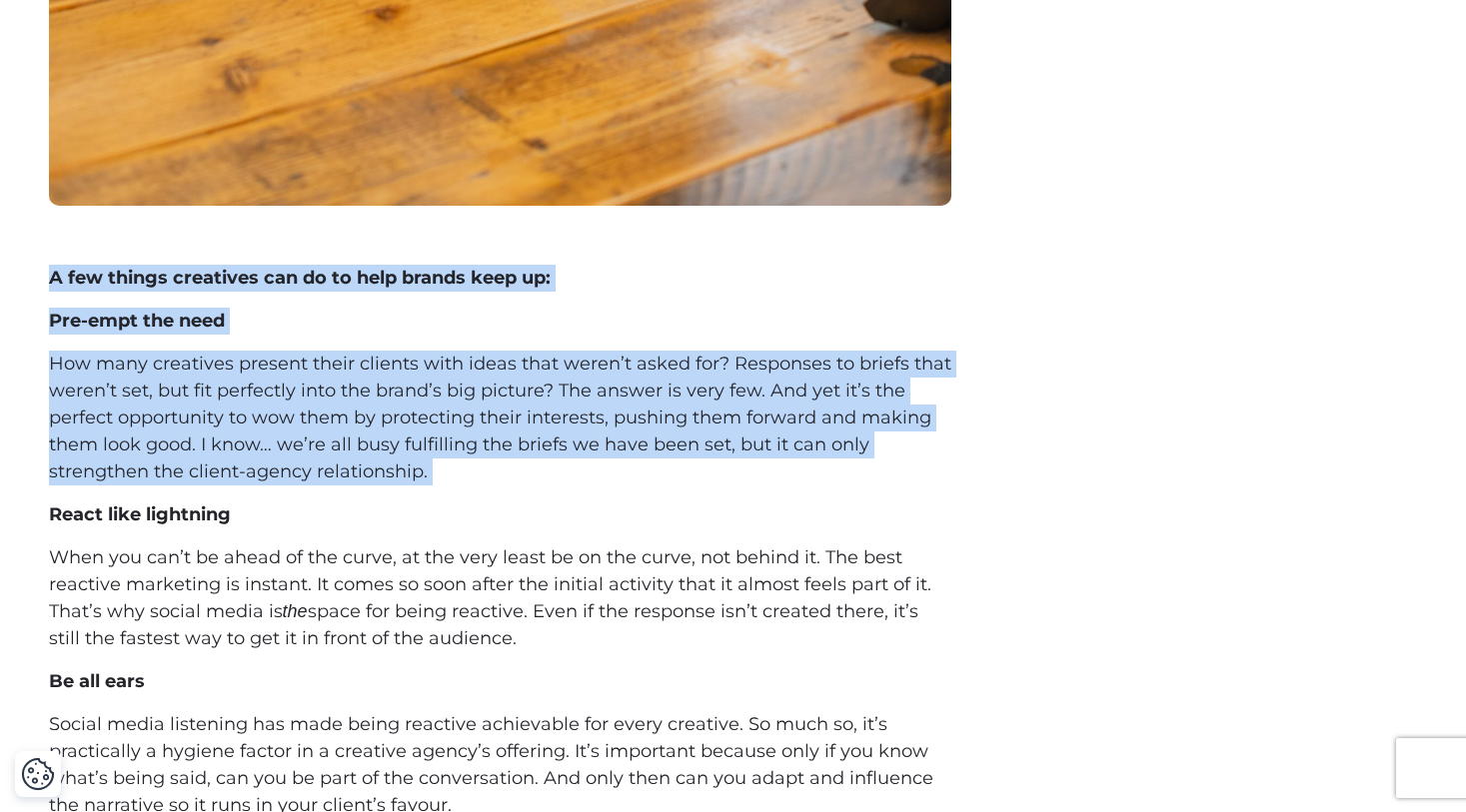 drag, startPoint x: 47, startPoint y: 263, endPoint x: 54, endPoint y: 504, distance: 241.10164 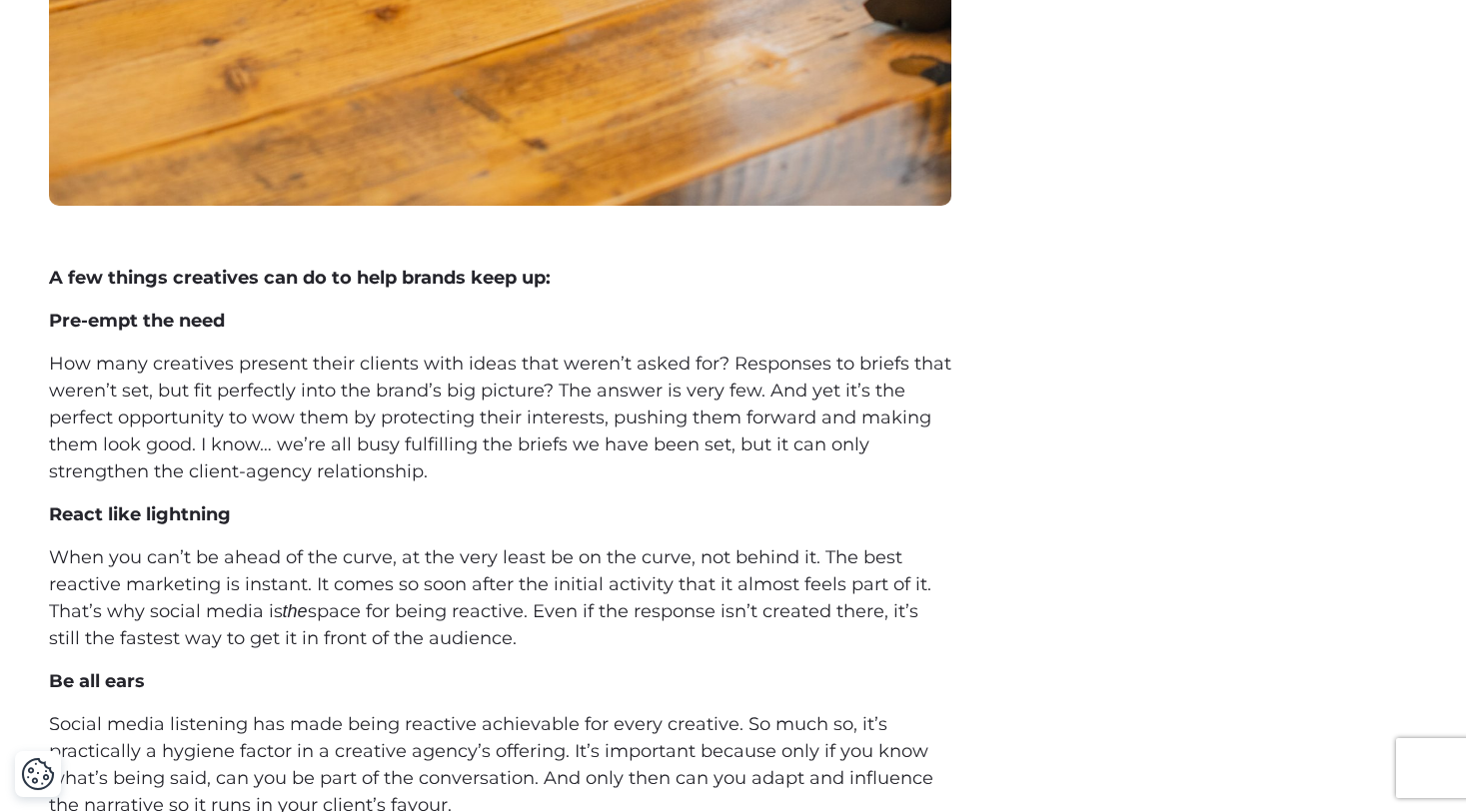 click on "How many creatives present their clients with ideas that weren’t asked for? Responses to briefs that weren’t set, but fit perfectly into the brand’s big picture? The answer is very few. And yet it’s the perfect opportunity to wow them by protecting their interests, pushing them forward and making them look good. I know… we’re all busy fulfilling the briefs we have been set, but it can only strengthen the client-agency relationship." at bounding box center (500, 417) 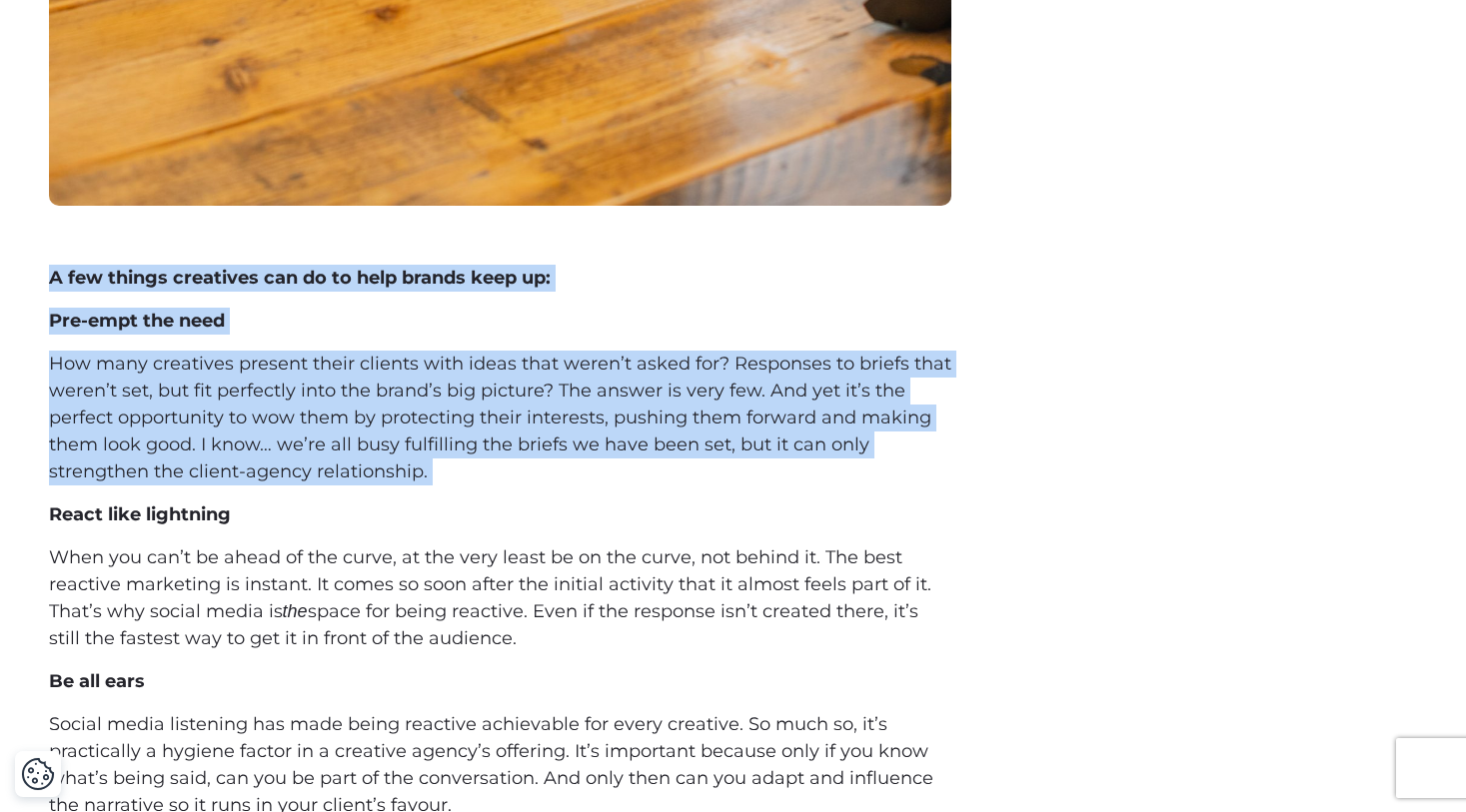 drag, startPoint x: 38, startPoint y: 278, endPoint x: 51, endPoint y: 495, distance: 217.38905 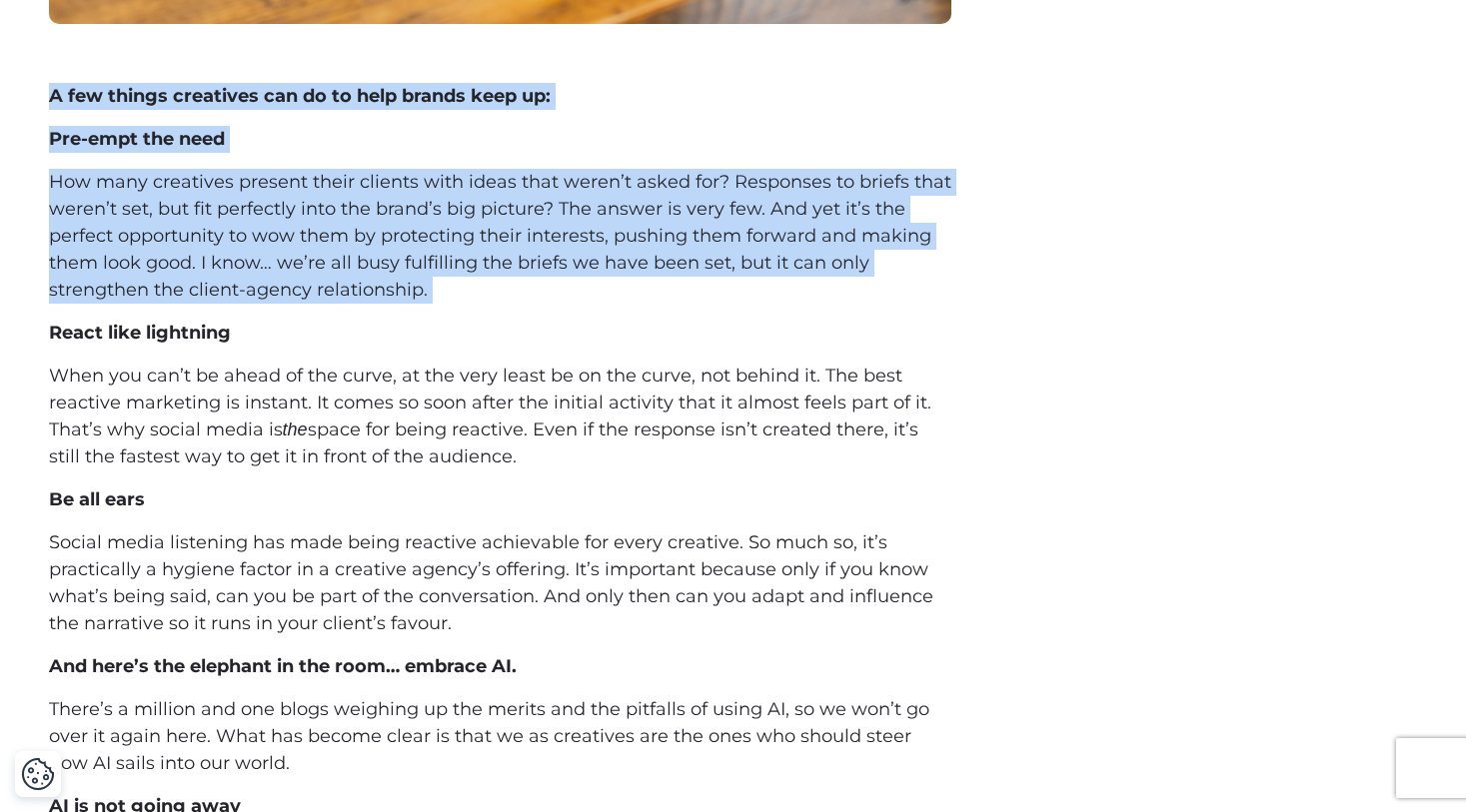 scroll, scrollTop: 2823, scrollLeft: 0, axis: vertical 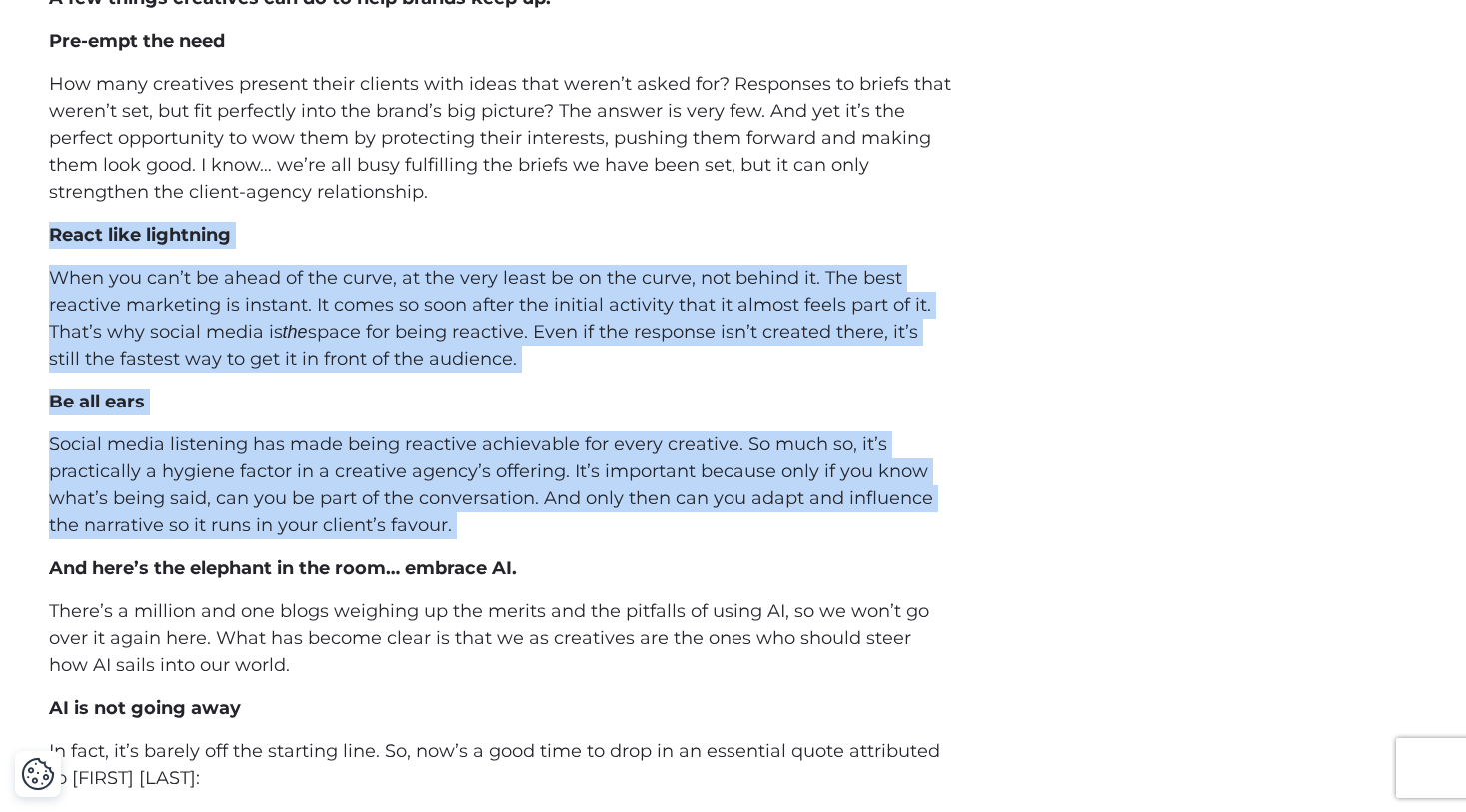 drag, startPoint x: 46, startPoint y: 237, endPoint x: 40, endPoint y: 544, distance: 307.05863 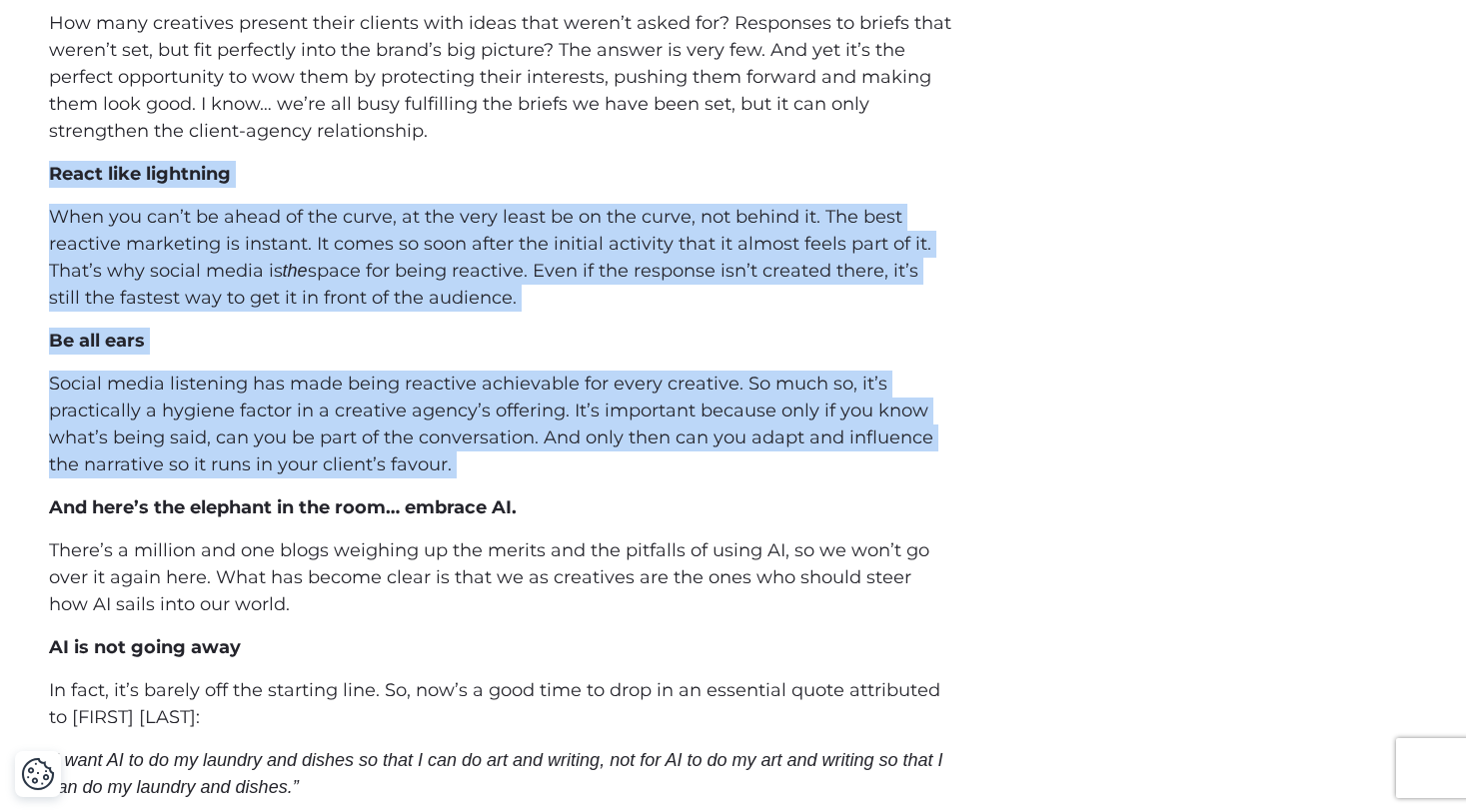 scroll, scrollTop: 2893, scrollLeft: 0, axis: vertical 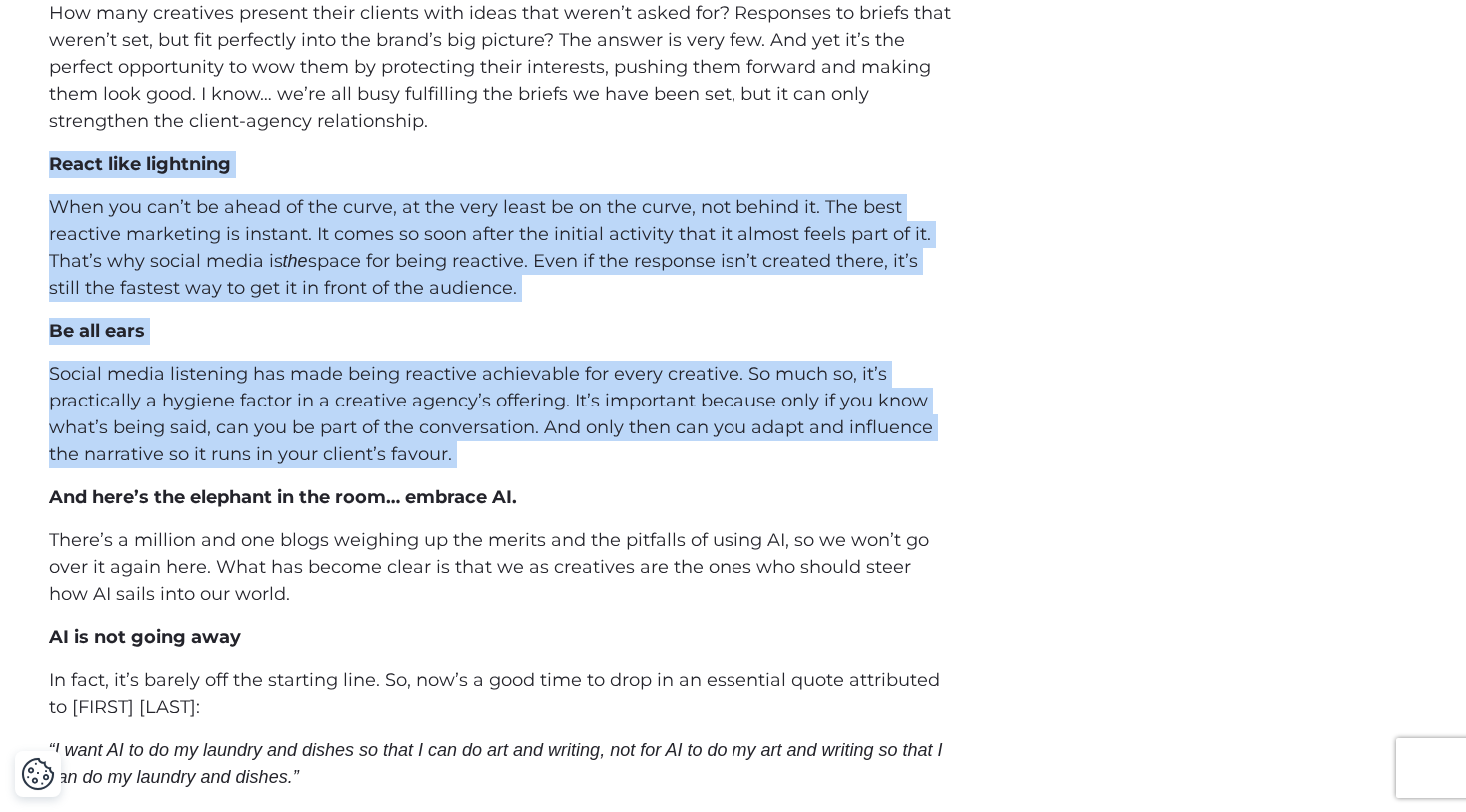 click on "When you can’t be ahead of the curve, at the very least be on the curve, not behind it. The best reactive marketing is instant. It comes so soon after the initial activity that it almost feels part of it. That’s why social media is  the  space for being reactive. Even if the response isn’t created there, it’s still the fastest way to get it in front of the audience." at bounding box center (500, 248) 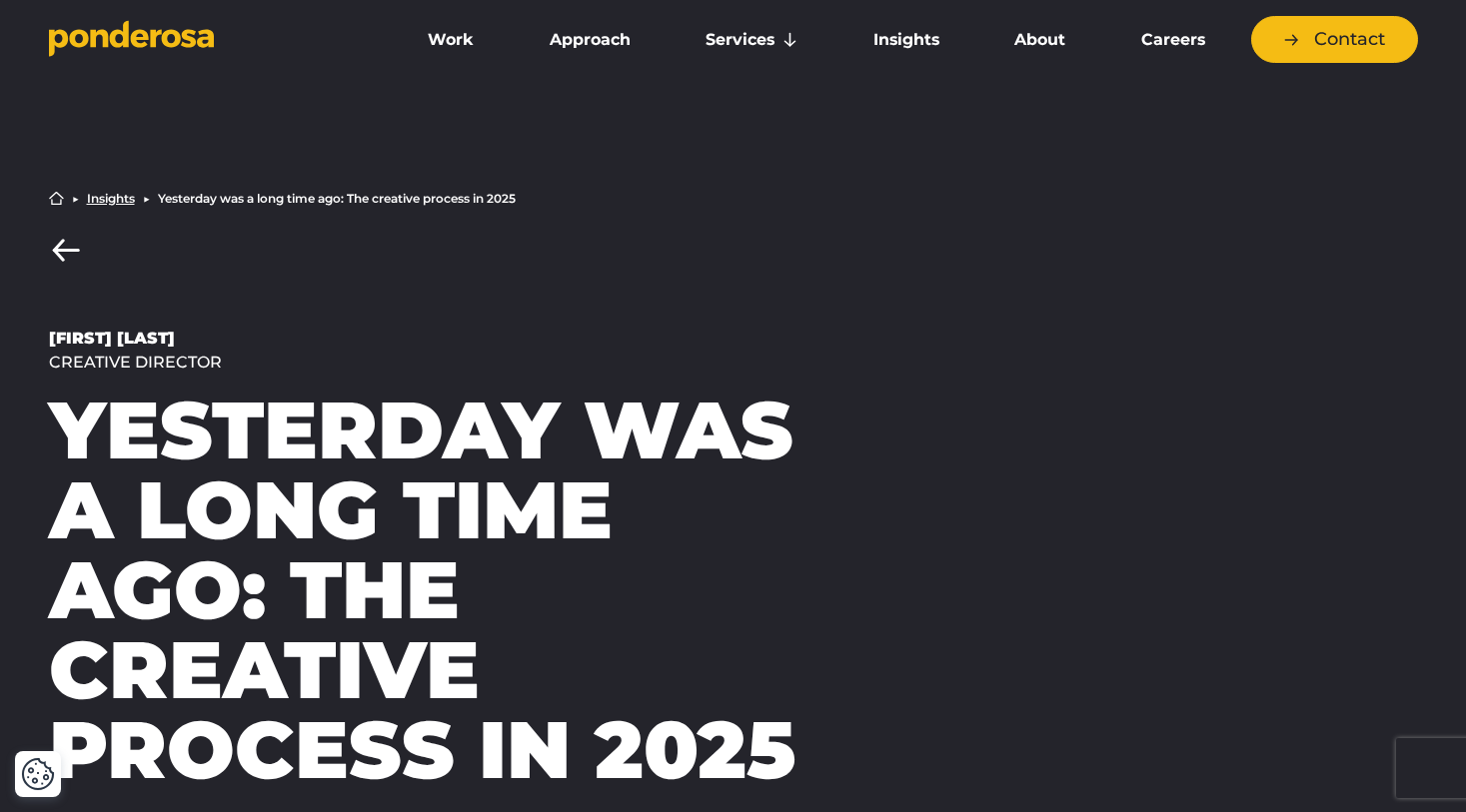 scroll, scrollTop: 0, scrollLeft: 0, axis: both 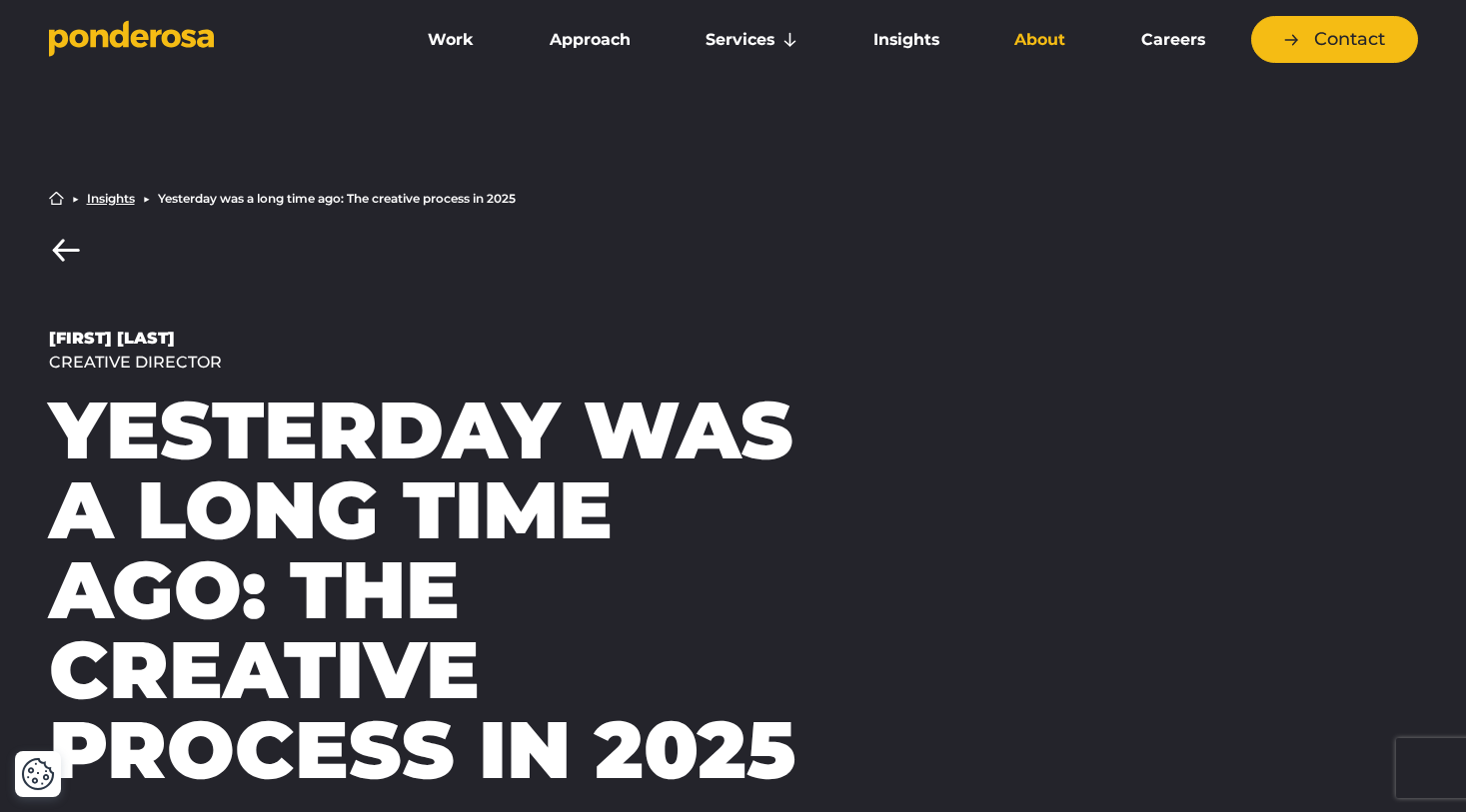 click on "About" at bounding box center [1040, 40] 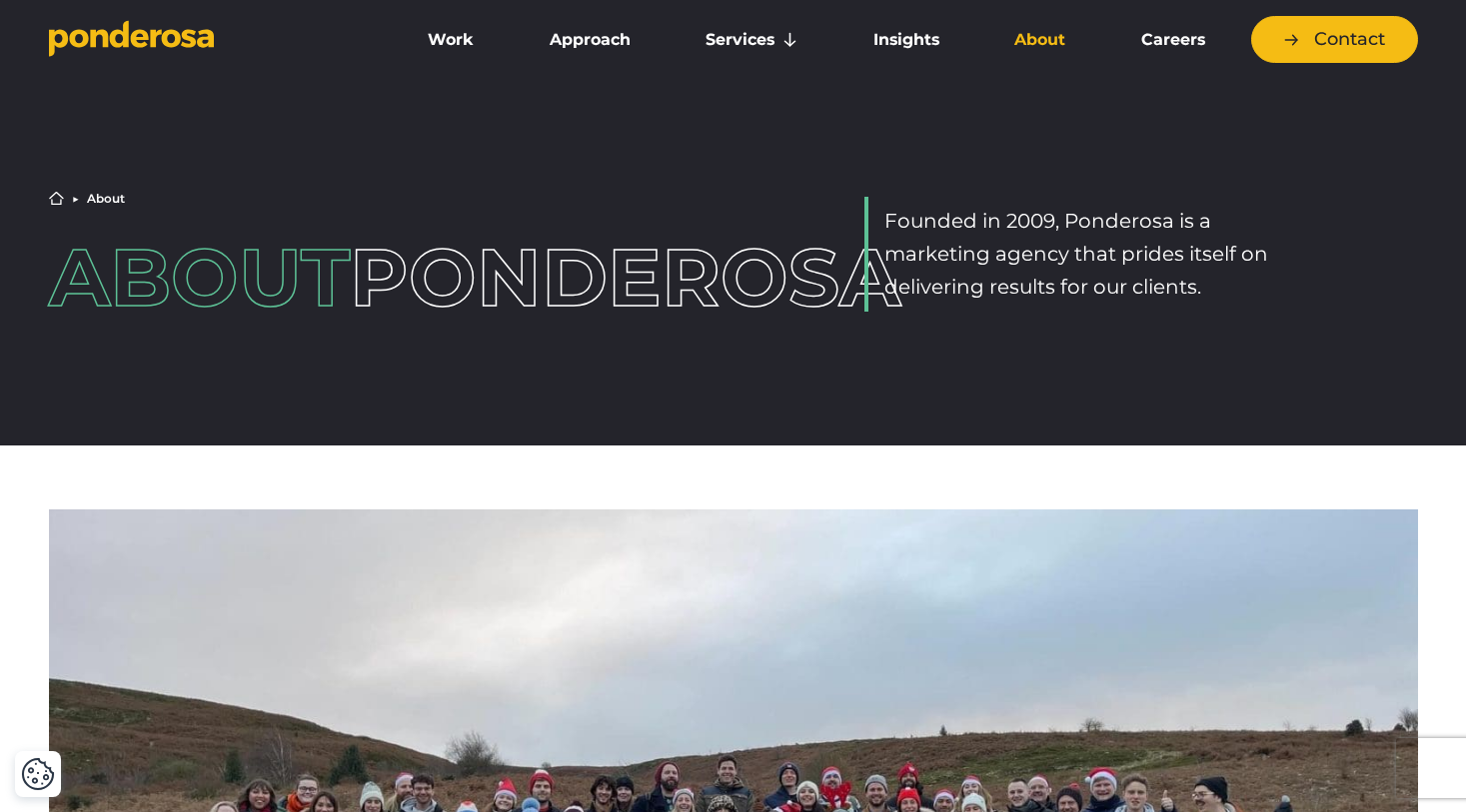 scroll, scrollTop: 0, scrollLeft: 0, axis: both 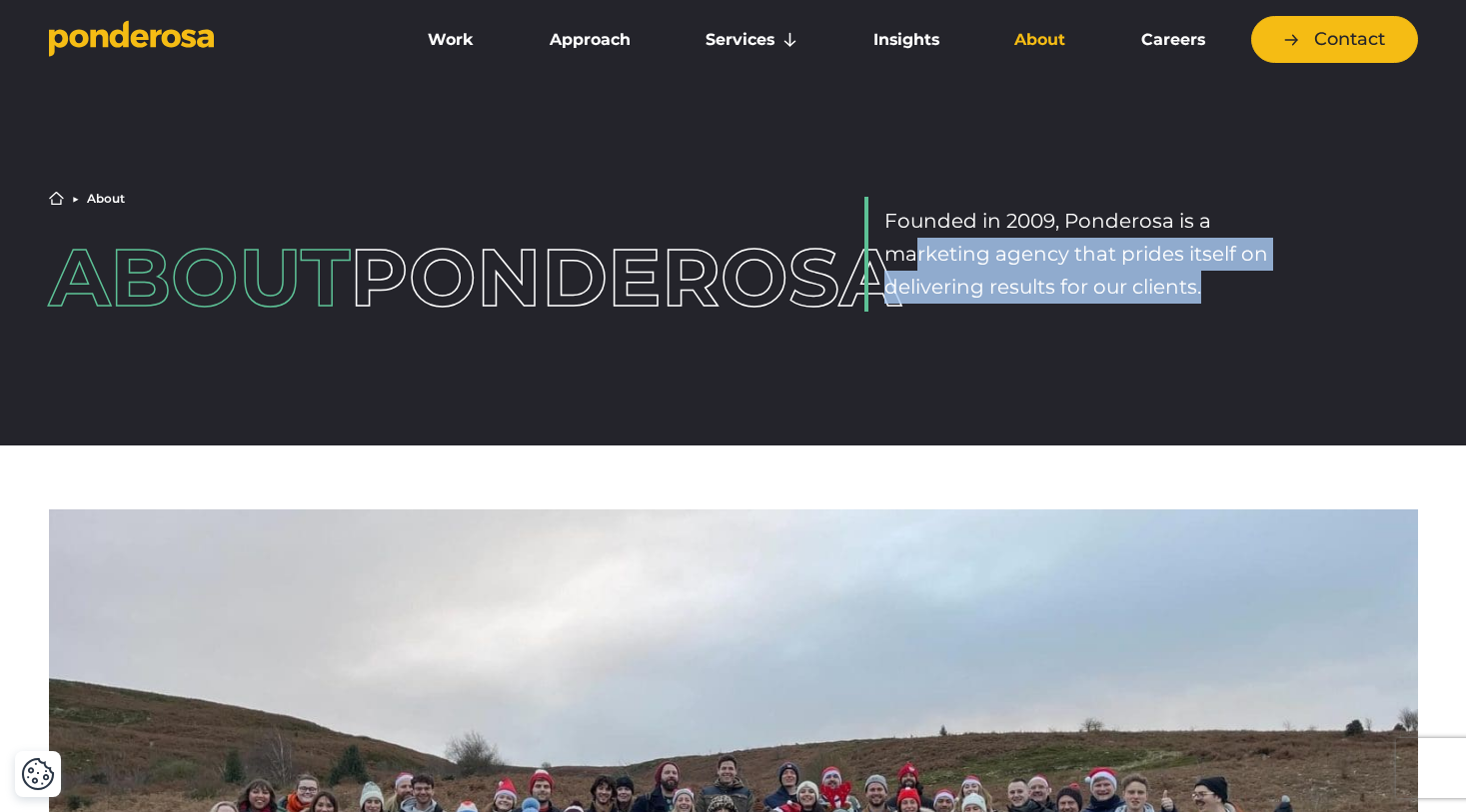 drag, startPoint x: 913, startPoint y: 273, endPoint x: 1234, endPoint y: 360, distance: 332.5808 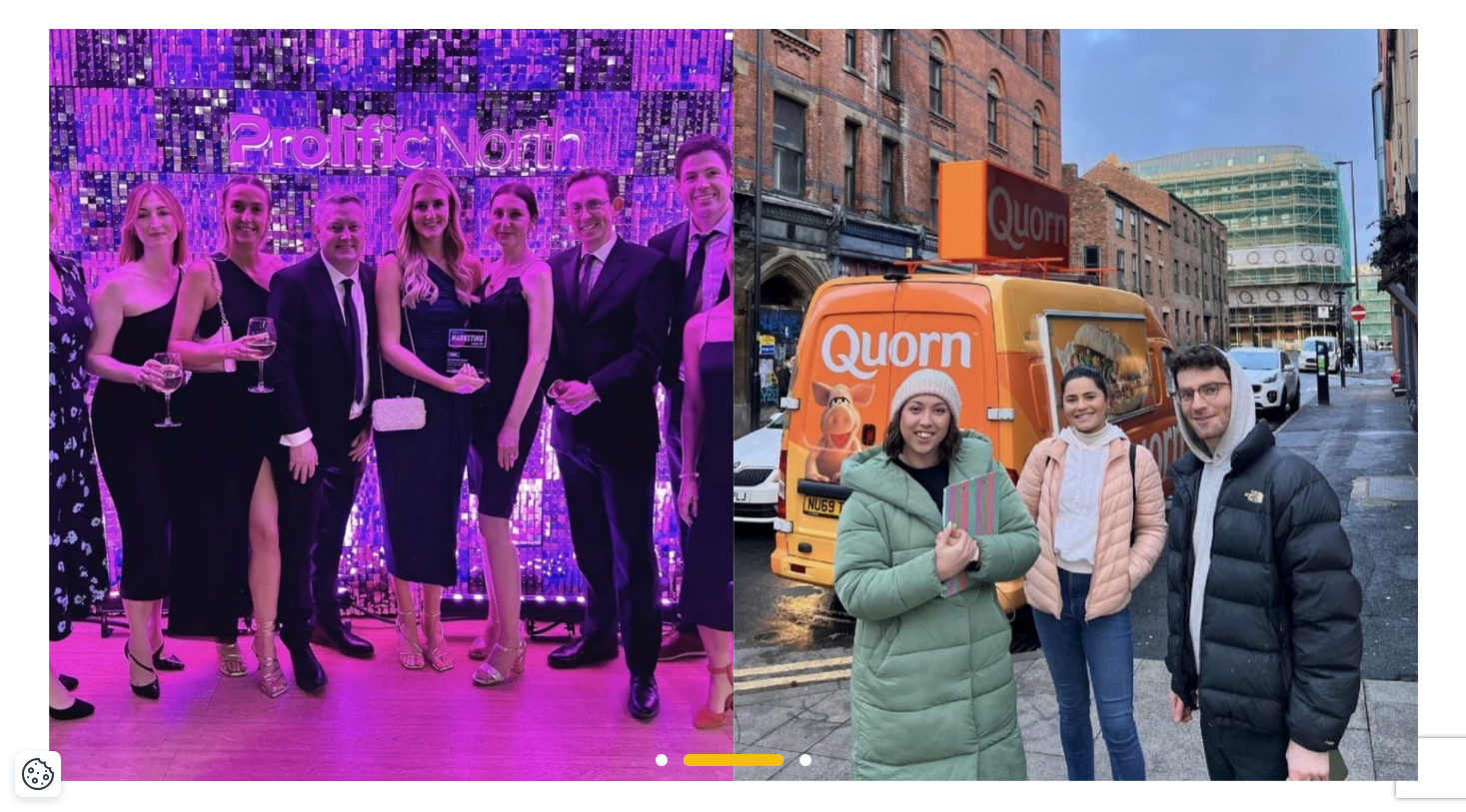 scroll, scrollTop: 1564, scrollLeft: 0, axis: vertical 